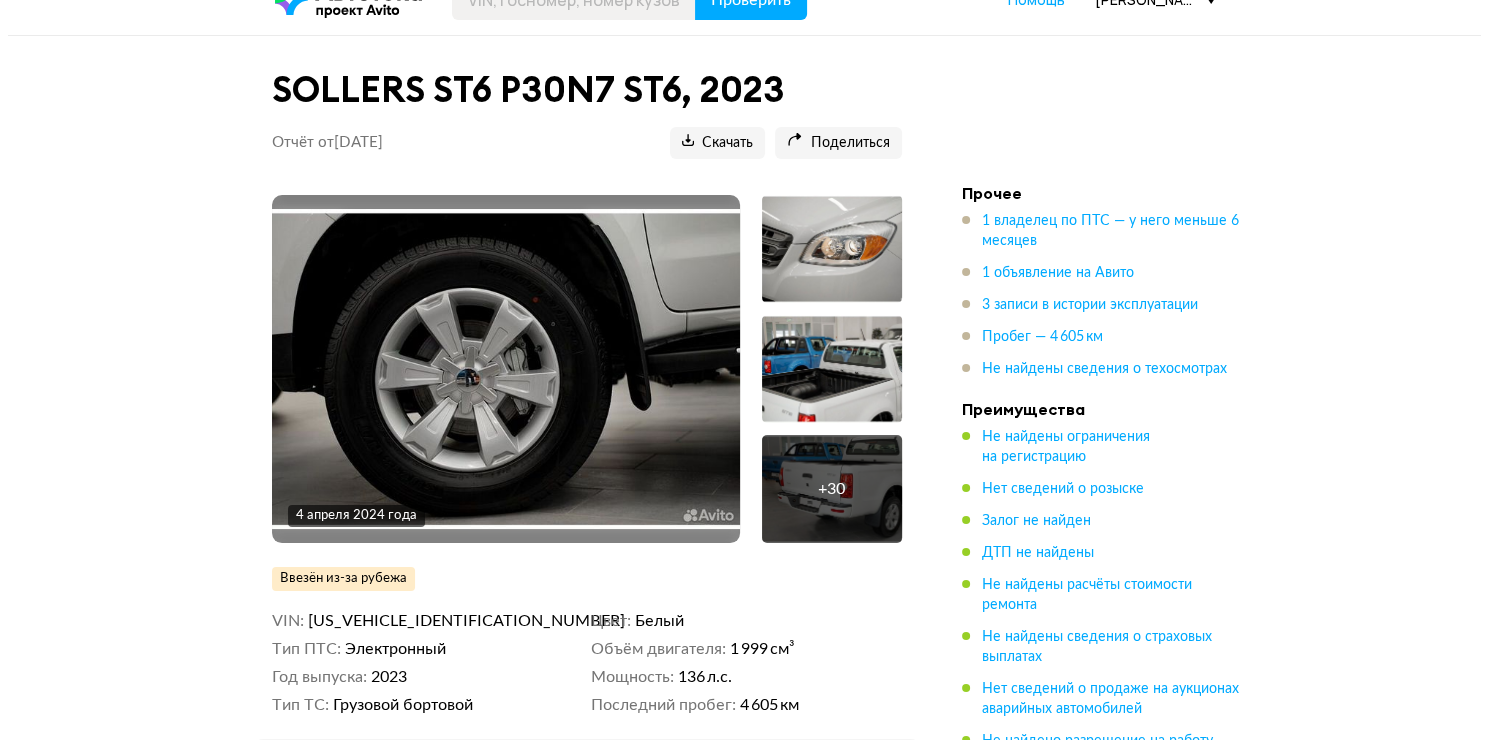 scroll, scrollTop: 0, scrollLeft: 0, axis: both 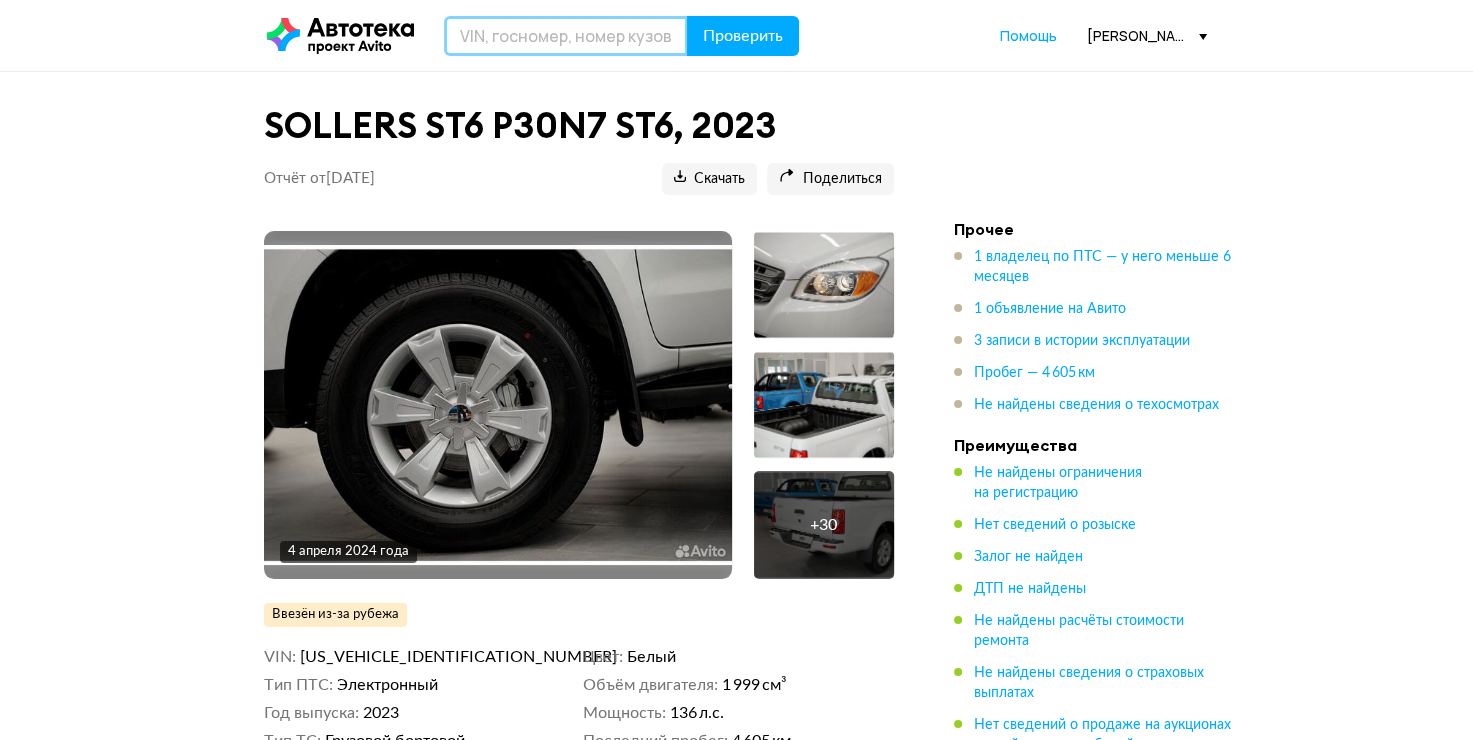 click at bounding box center [566, 36] 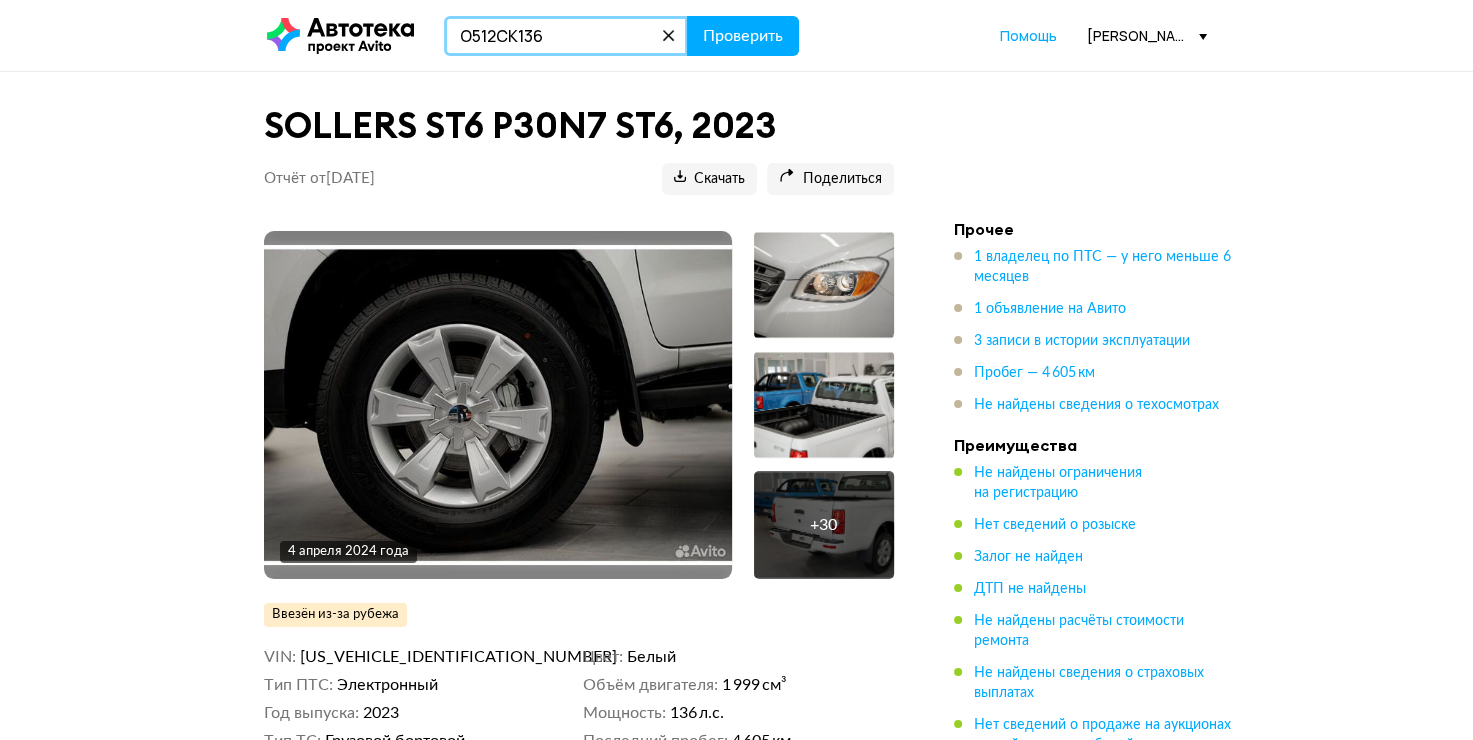 type on "О512СК136" 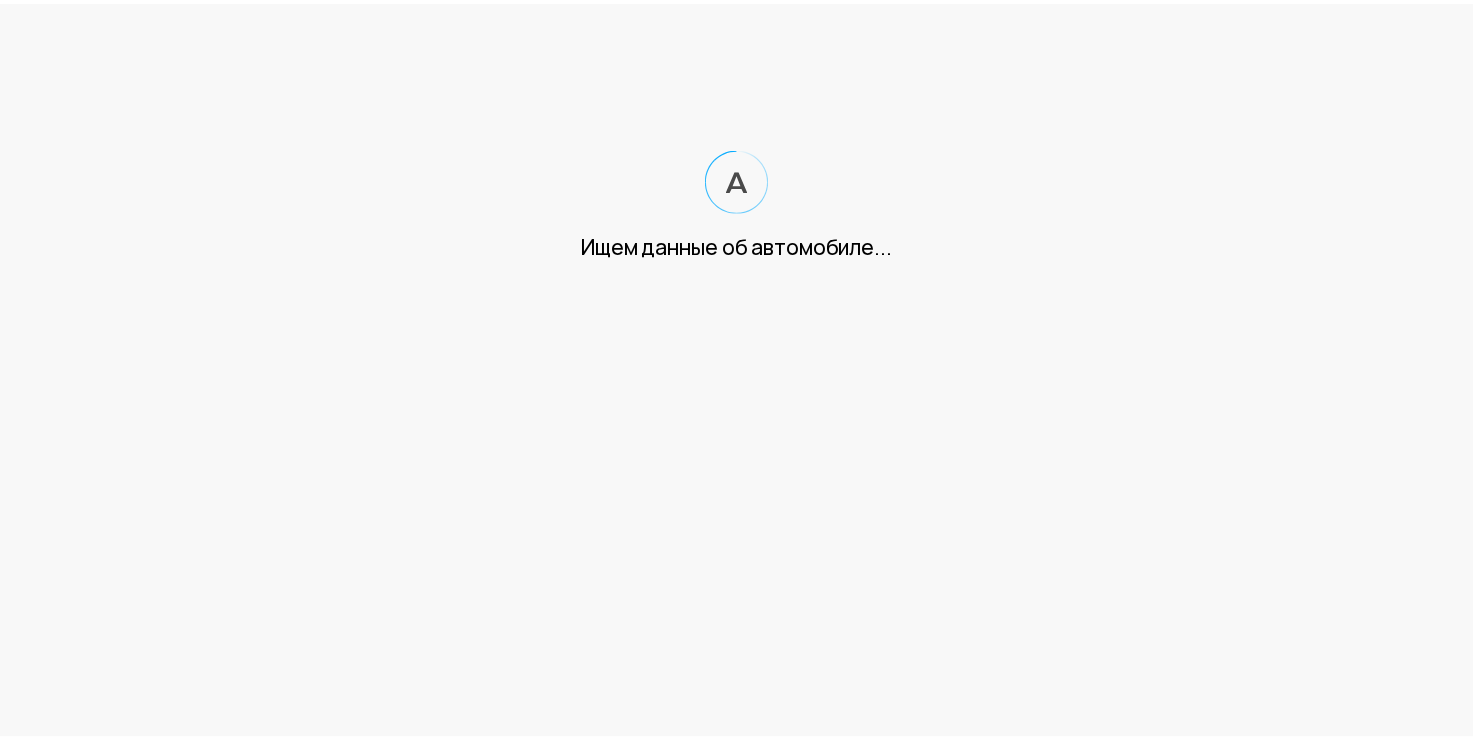 scroll, scrollTop: 0, scrollLeft: 0, axis: both 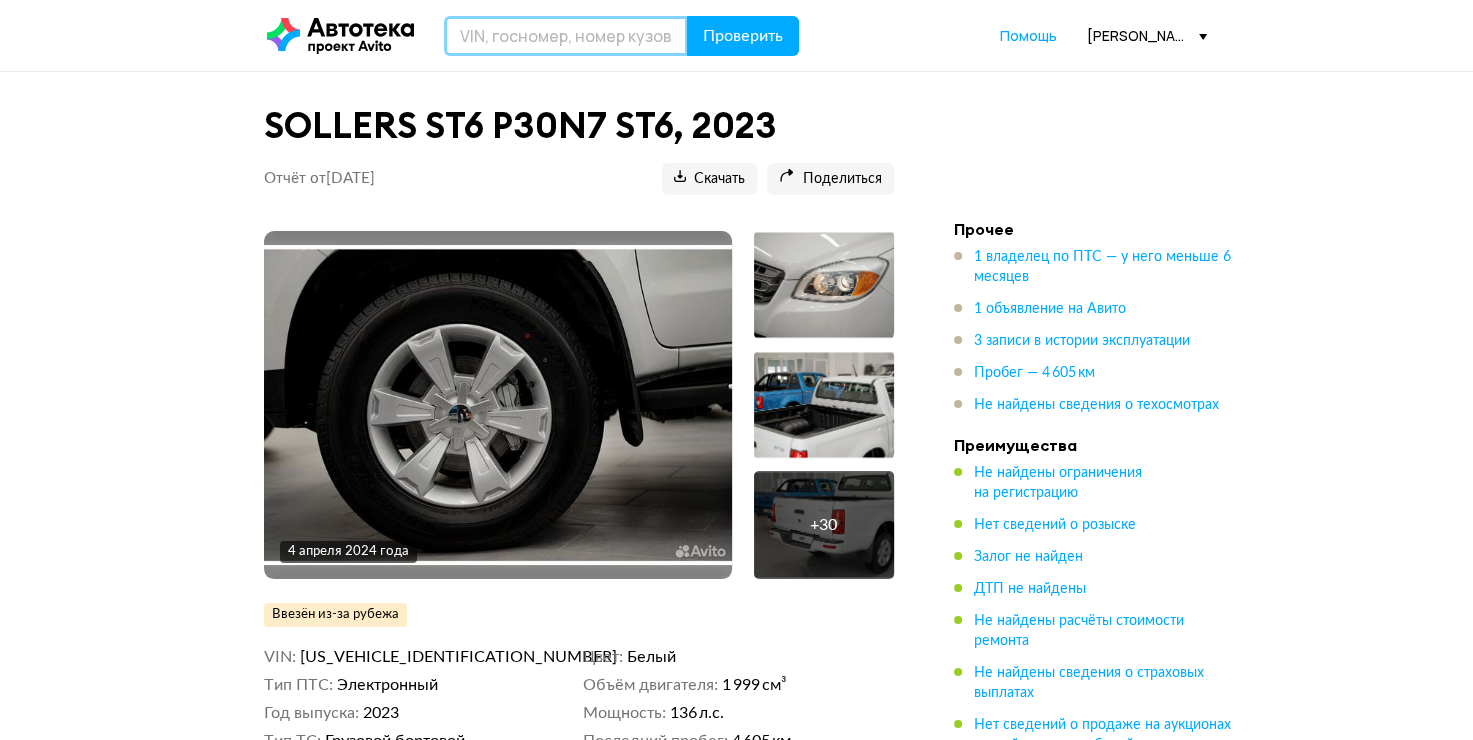 drag, startPoint x: 531, startPoint y: 20, endPoint x: 549, endPoint y: 43, distance: 29.206163 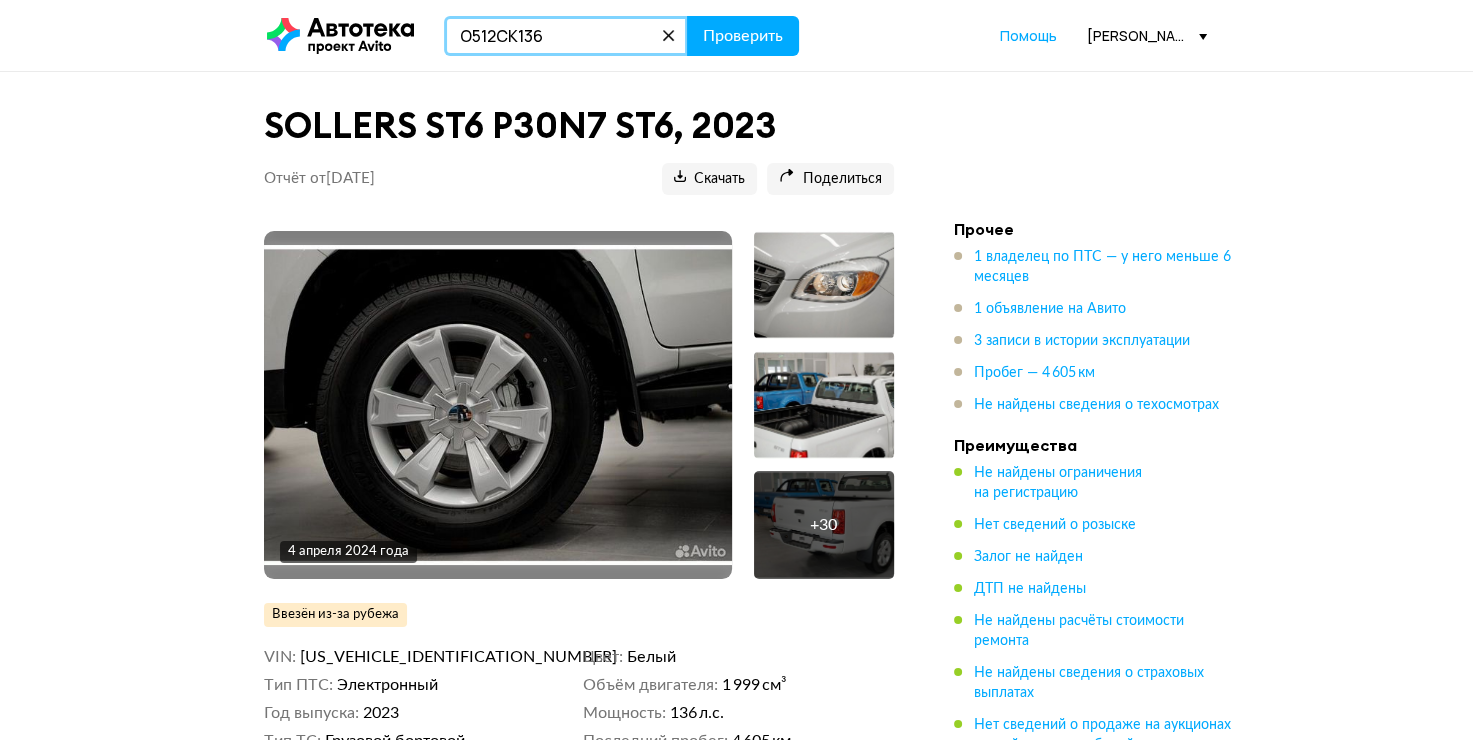 type on "О512СК136" 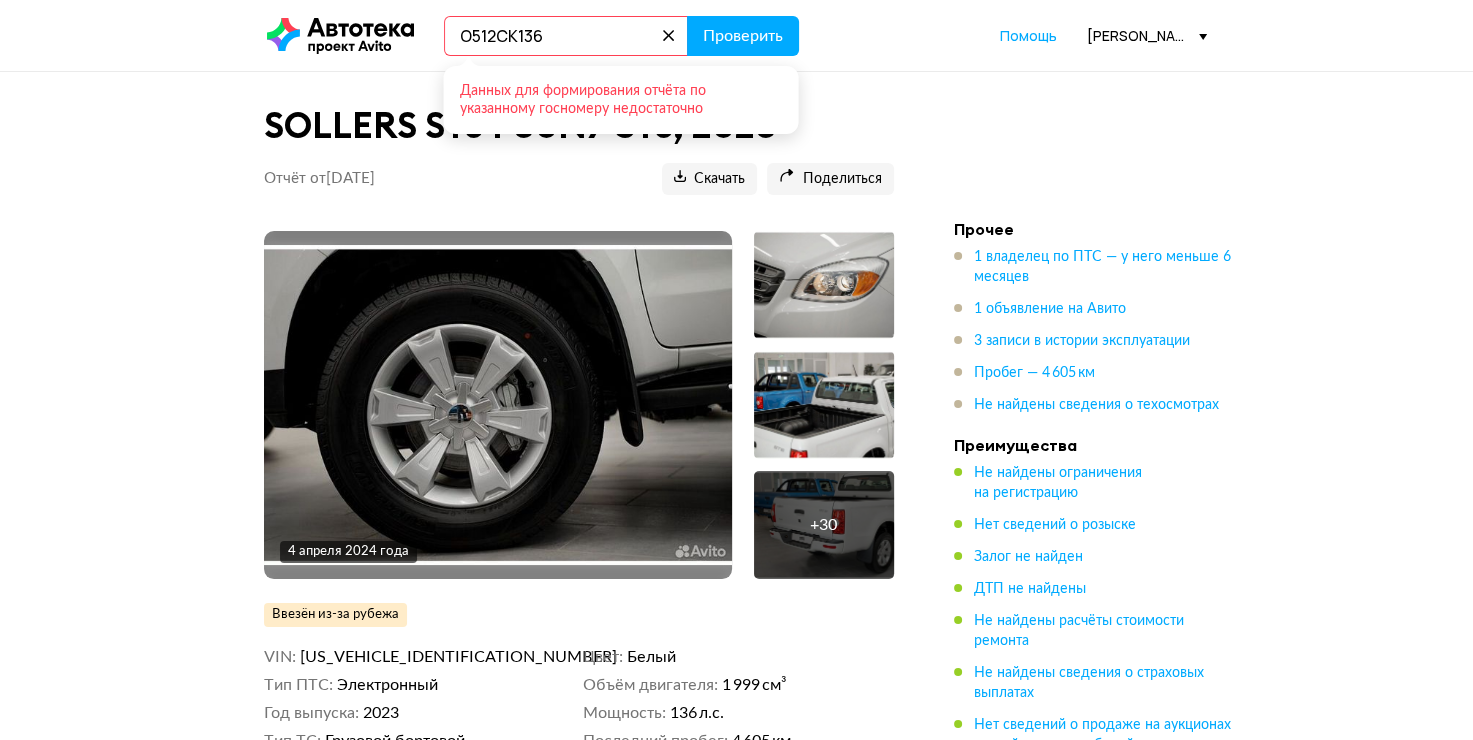 click on "О512СК136" at bounding box center (566, 36) 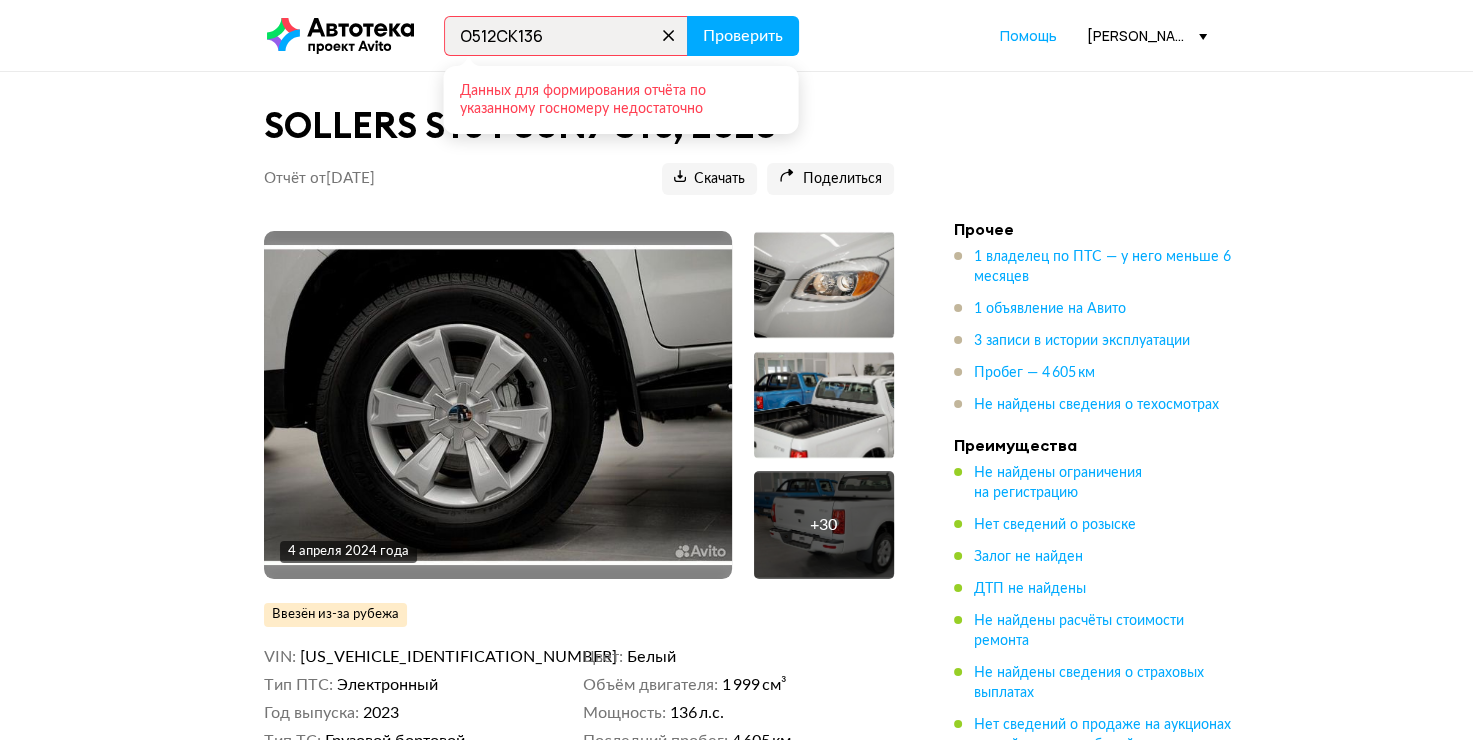 click on "SOLLERS ST6 Р30N7 ST6, 2023 Отчёт от  7 июля 2025 года Ccылка на отчёт скопирована Скачать Поделиться Ccылка на отчёт скопирована 4 апреля 2024 года + 30 Ввезён из-за рубежа Вероятно автомобиль ввезен в РФ не новым. Зарубежная история не отображается в отчёте, уточните у продавца или попробуйте найти в открытом доступе. Будьте внимательны при осмотре. VIN RUNT6EPD6PV000712 Тип ПТС Электронный Год выпуска 2023 Тип ТС Грузовой бортовой Цвет Белый Объём двигателя 1 999 см³ Мощность 136 л.с. Последний пробег 4 605 км Где найти VIN и номер кузова купить отчёт ещё раз . Прочее 1 объявление на Авито" at bounding box center [737, 3171] 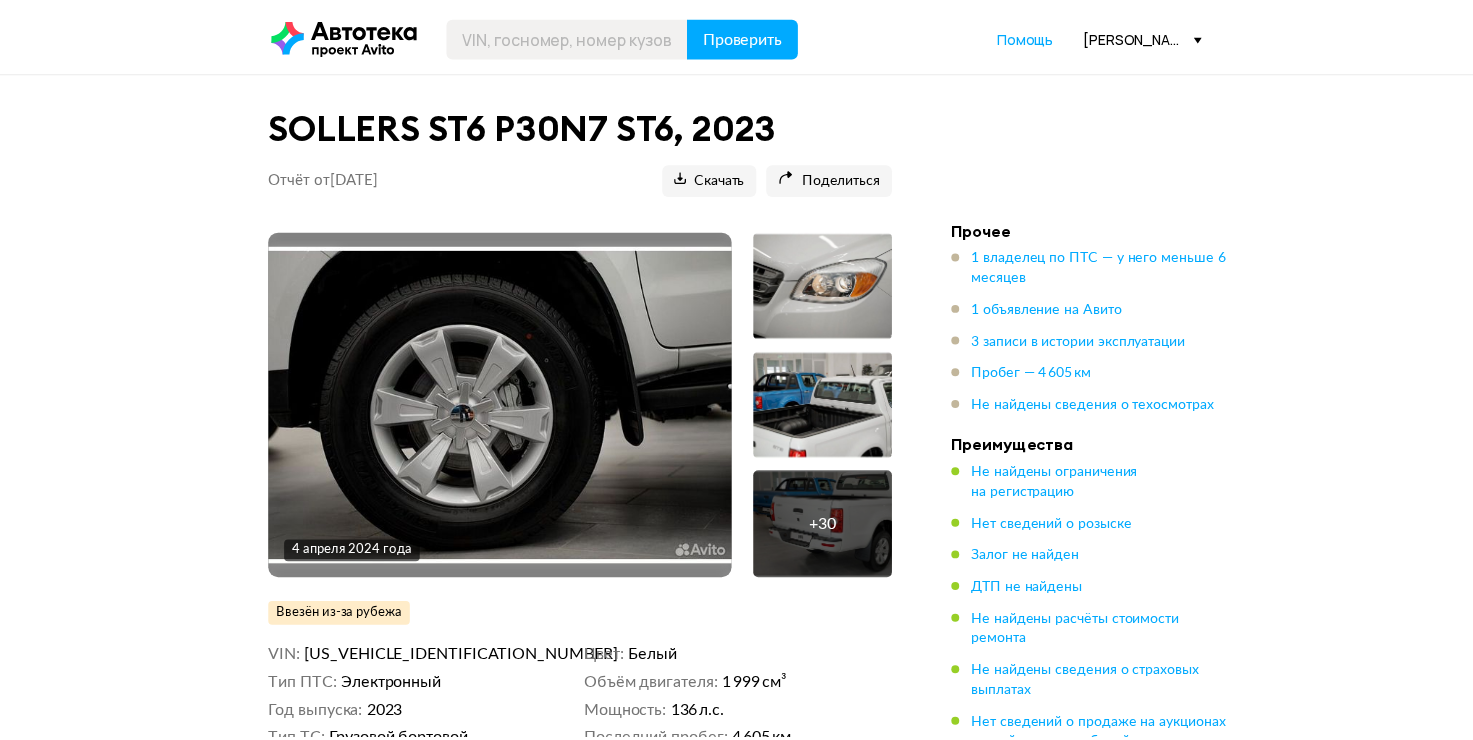 scroll, scrollTop: 0, scrollLeft: 0, axis: both 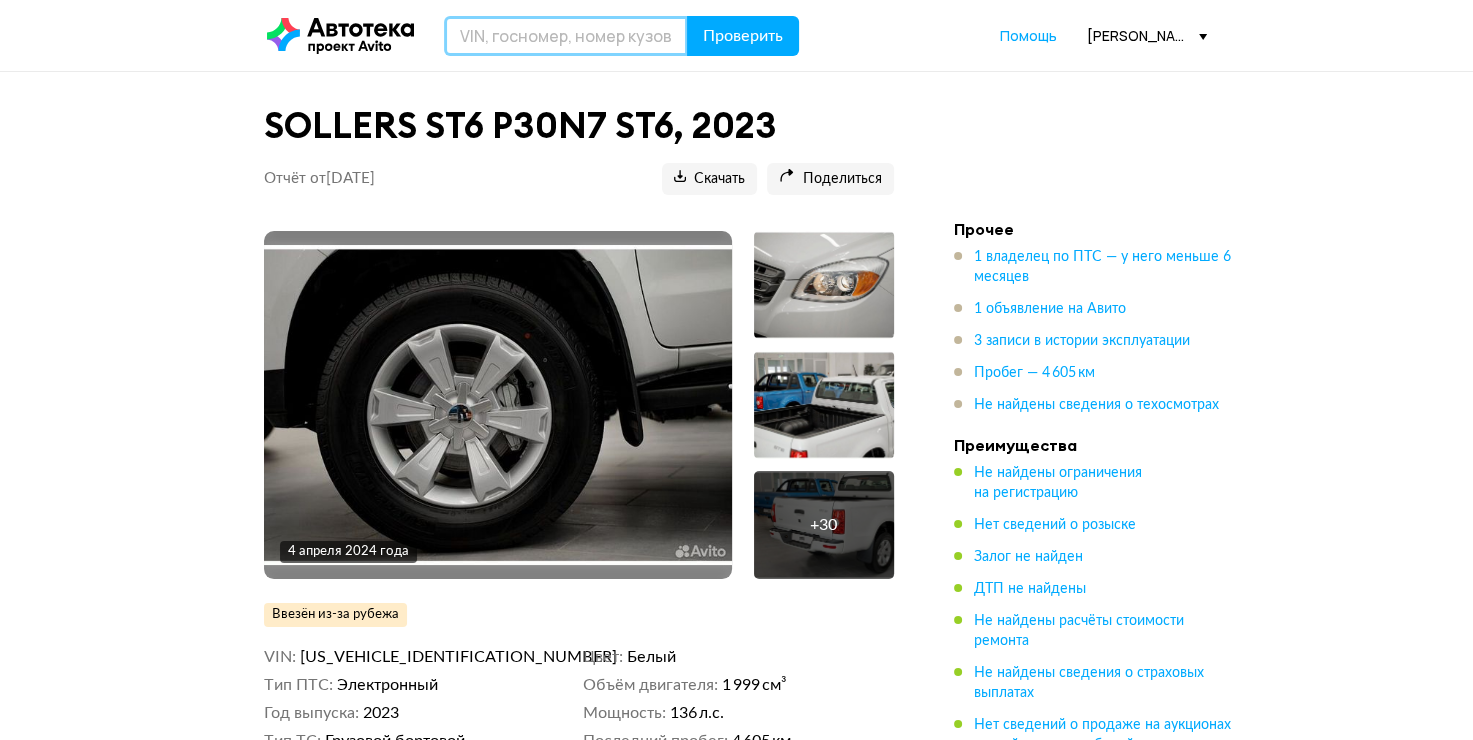 click at bounding box center (566, 36) 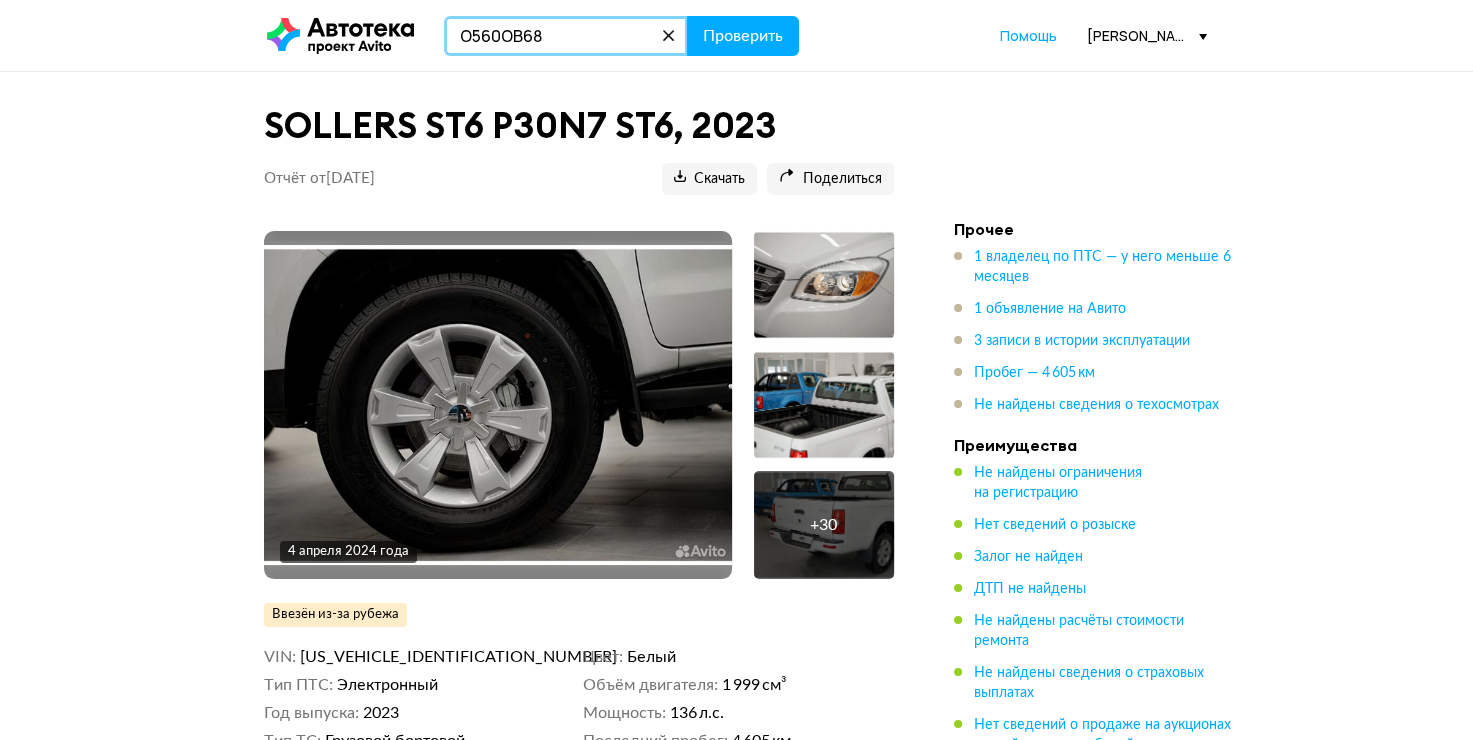 type on "О560ОВ68" 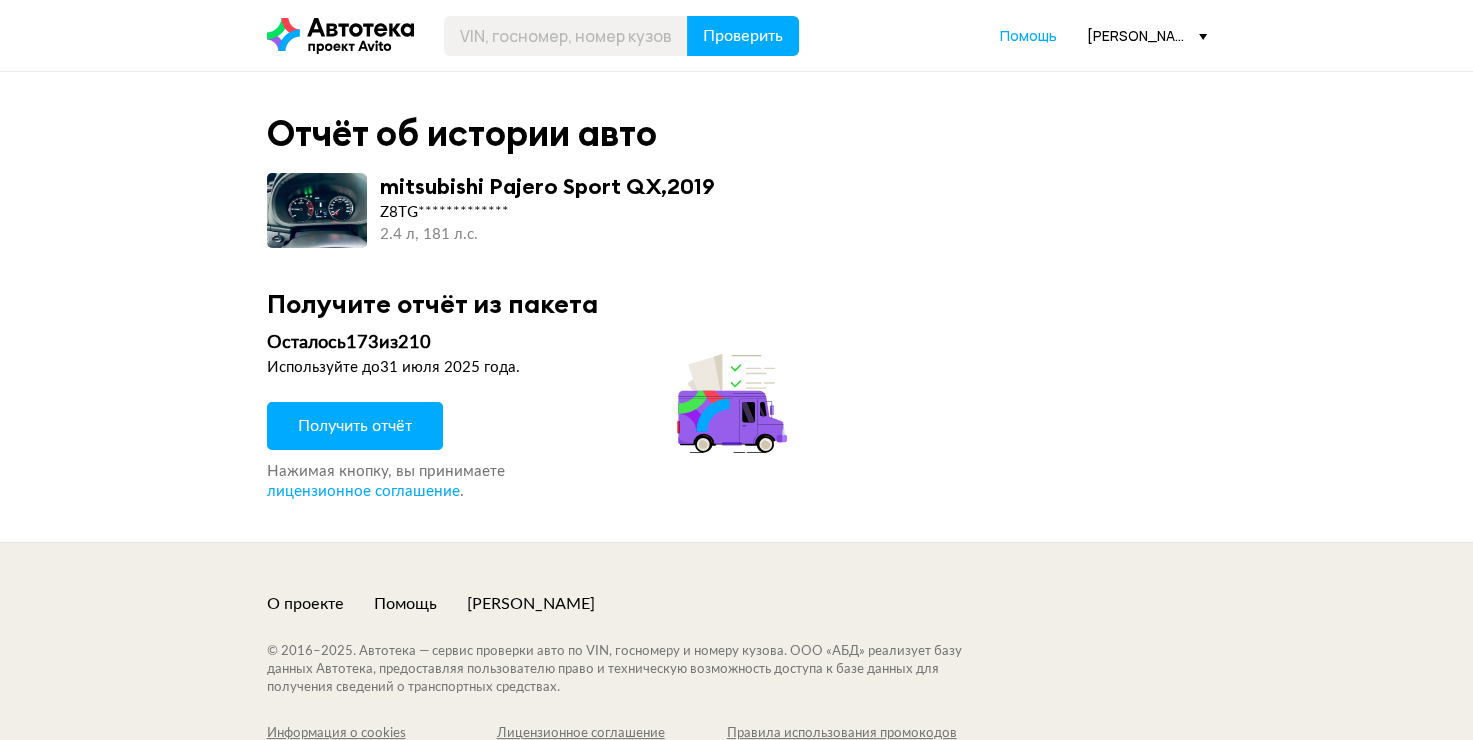 click on "Получить отчёт" at bounding box center [355, 426] 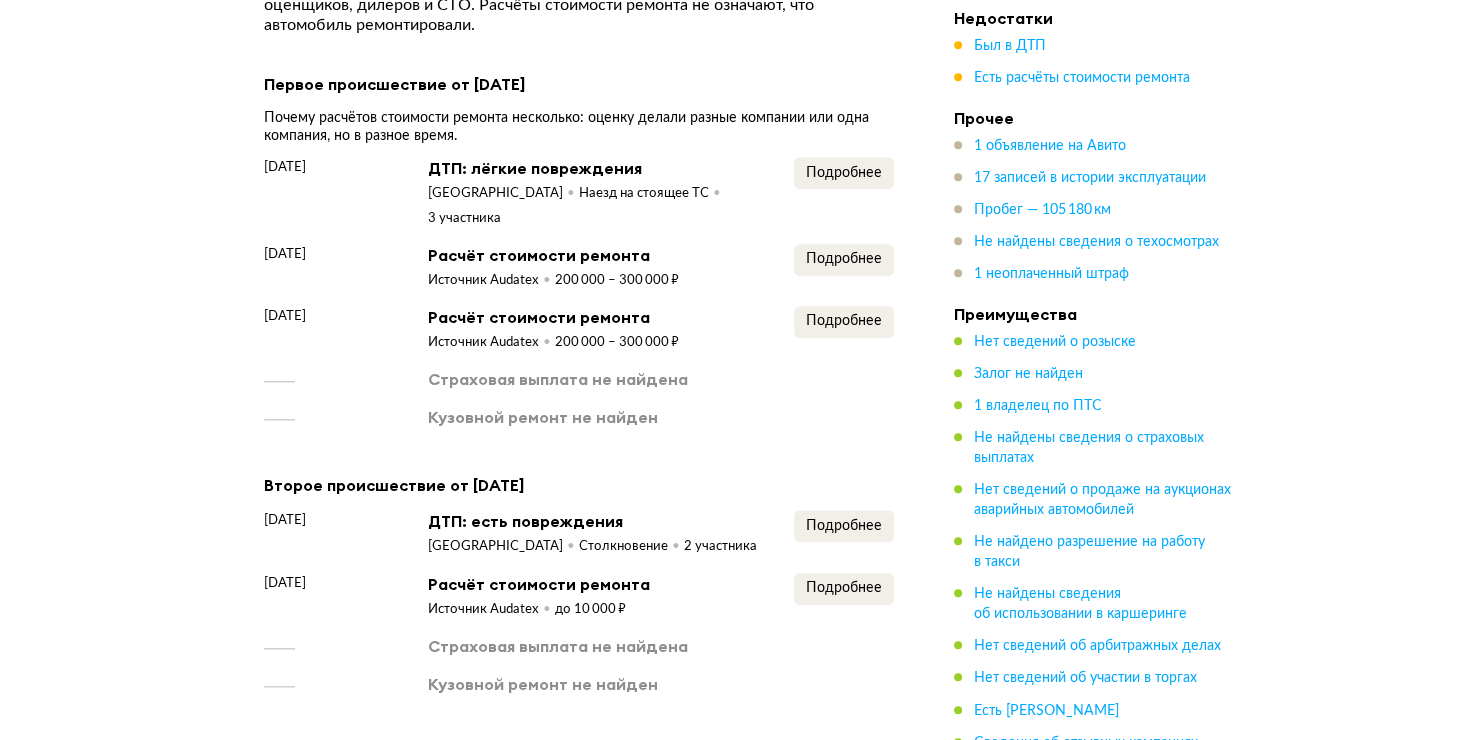 scroll, scrollTop: 1800, scrollLeft: 0, axis: vertical 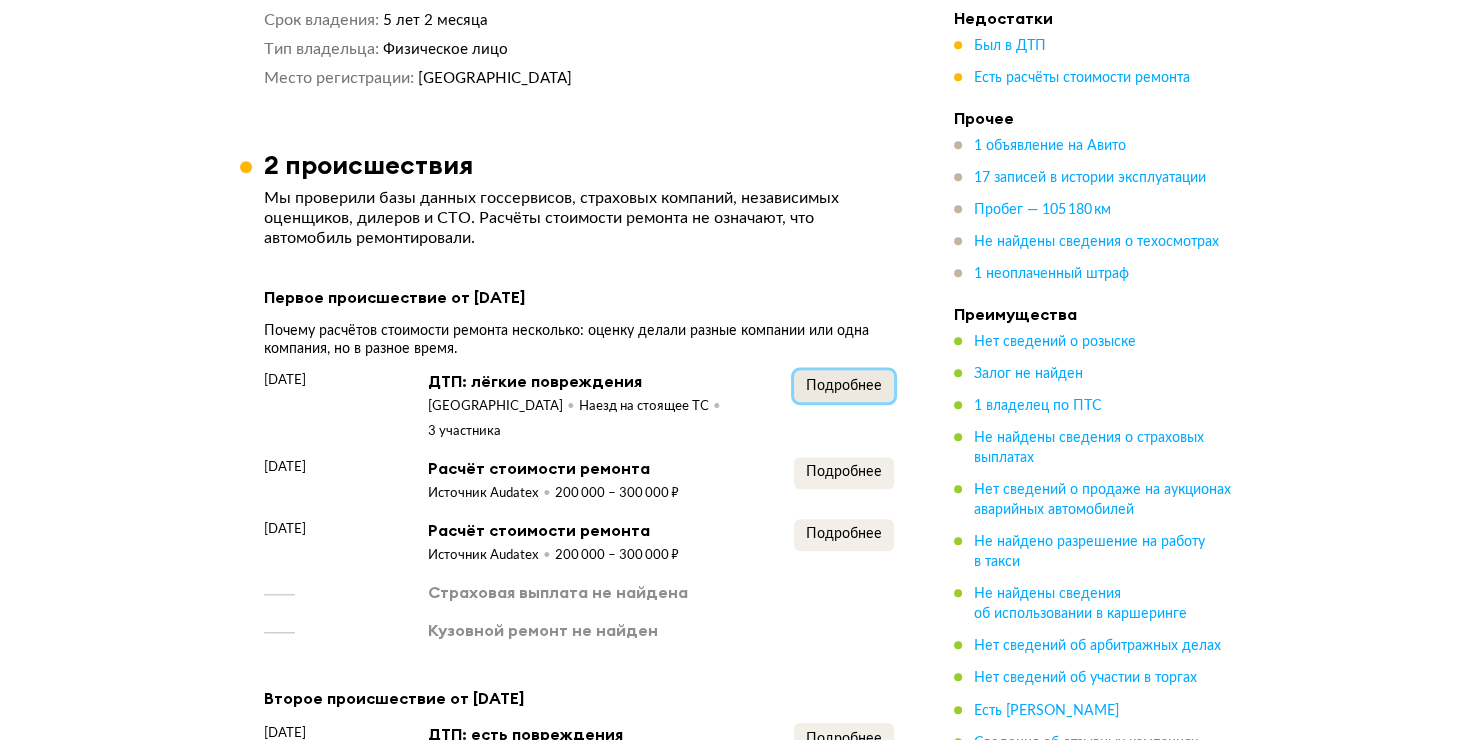 click on "Подробнее" at bounding box center [844, 386] 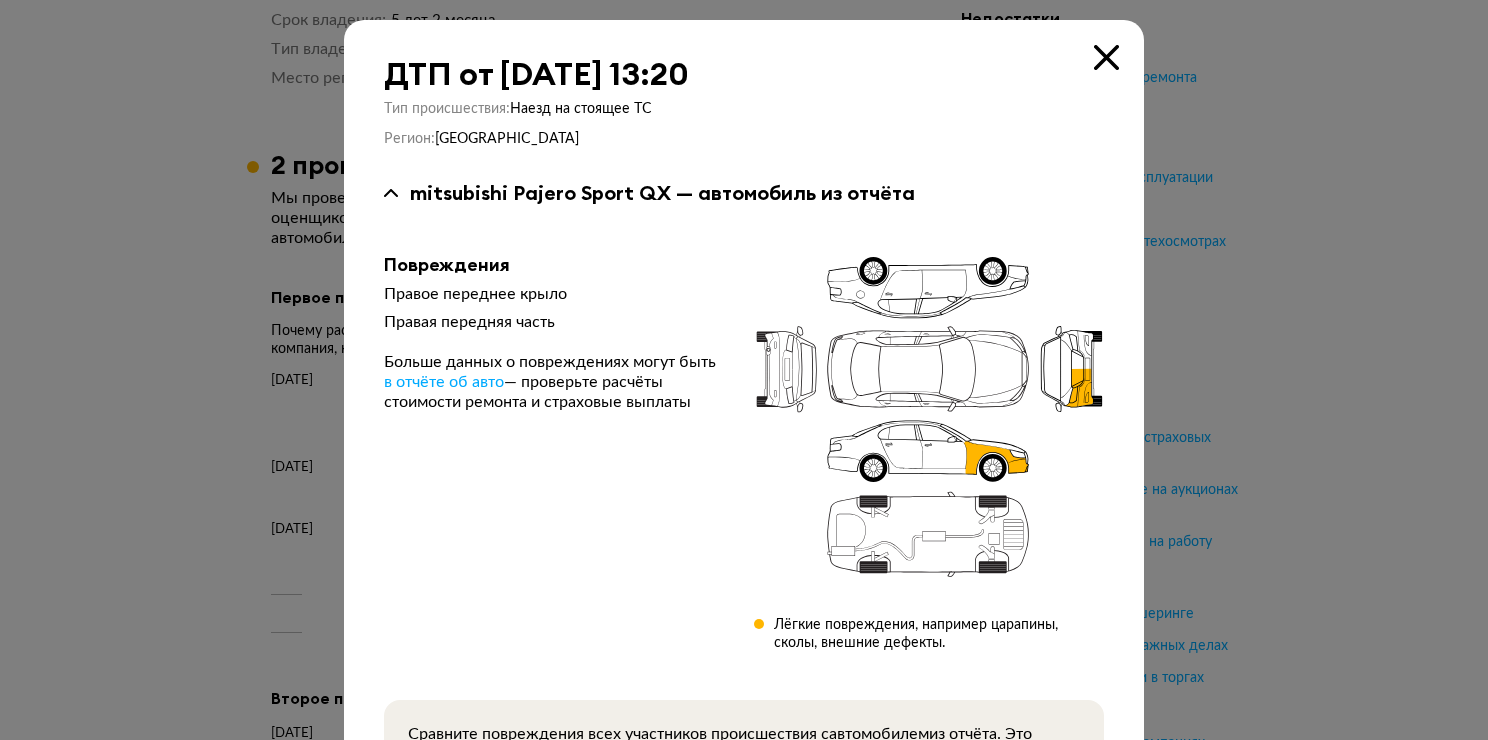 click at bounding box center [1106, 57] 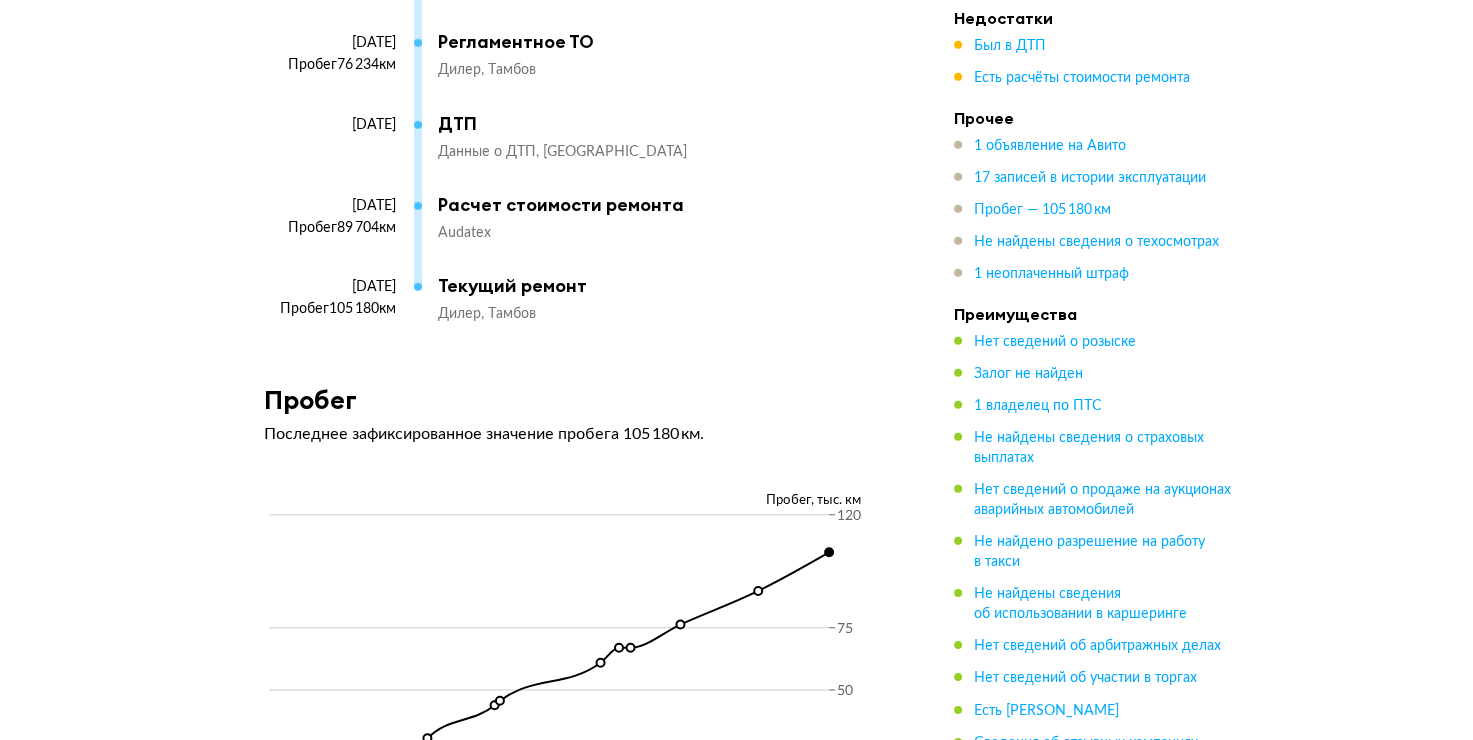 scroll, scrollTop: 6600, scrollLeft: 0, axis: vertical 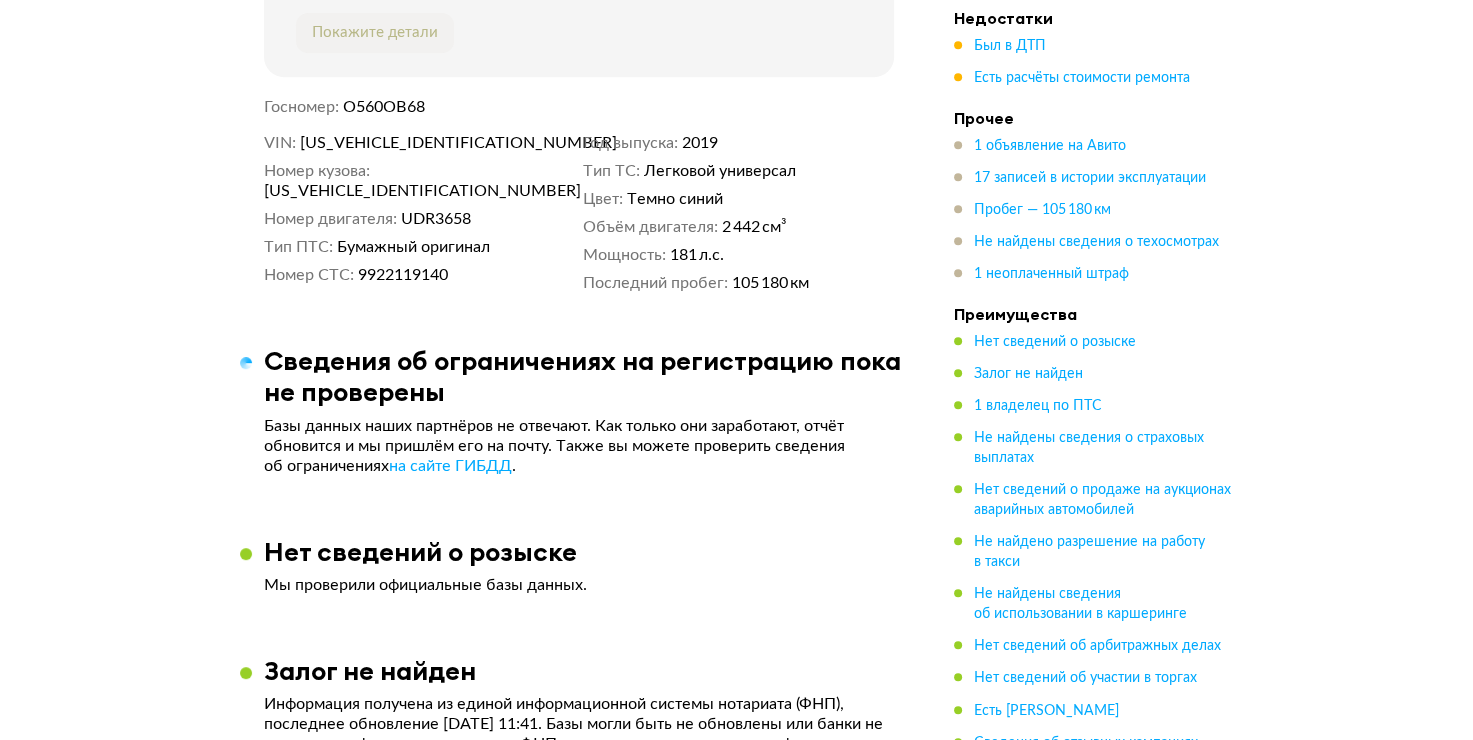 click on "[US_VEHICLE_IDENTIFICATION_NUMBER]" at bounding box center (415, 143) 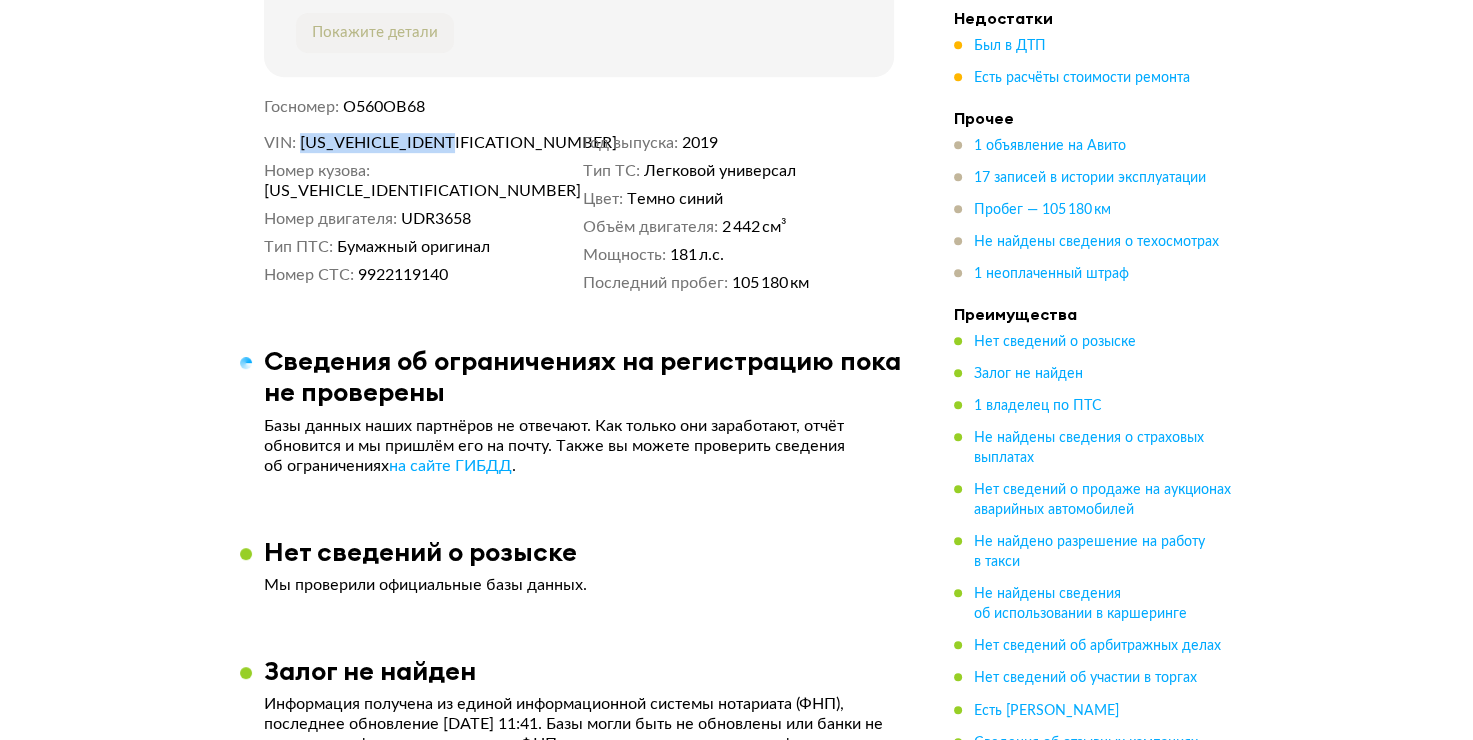click on "[US_VEHICLE_IDENTIFICATION_NUMBER]" at bounding box center (415, 143) 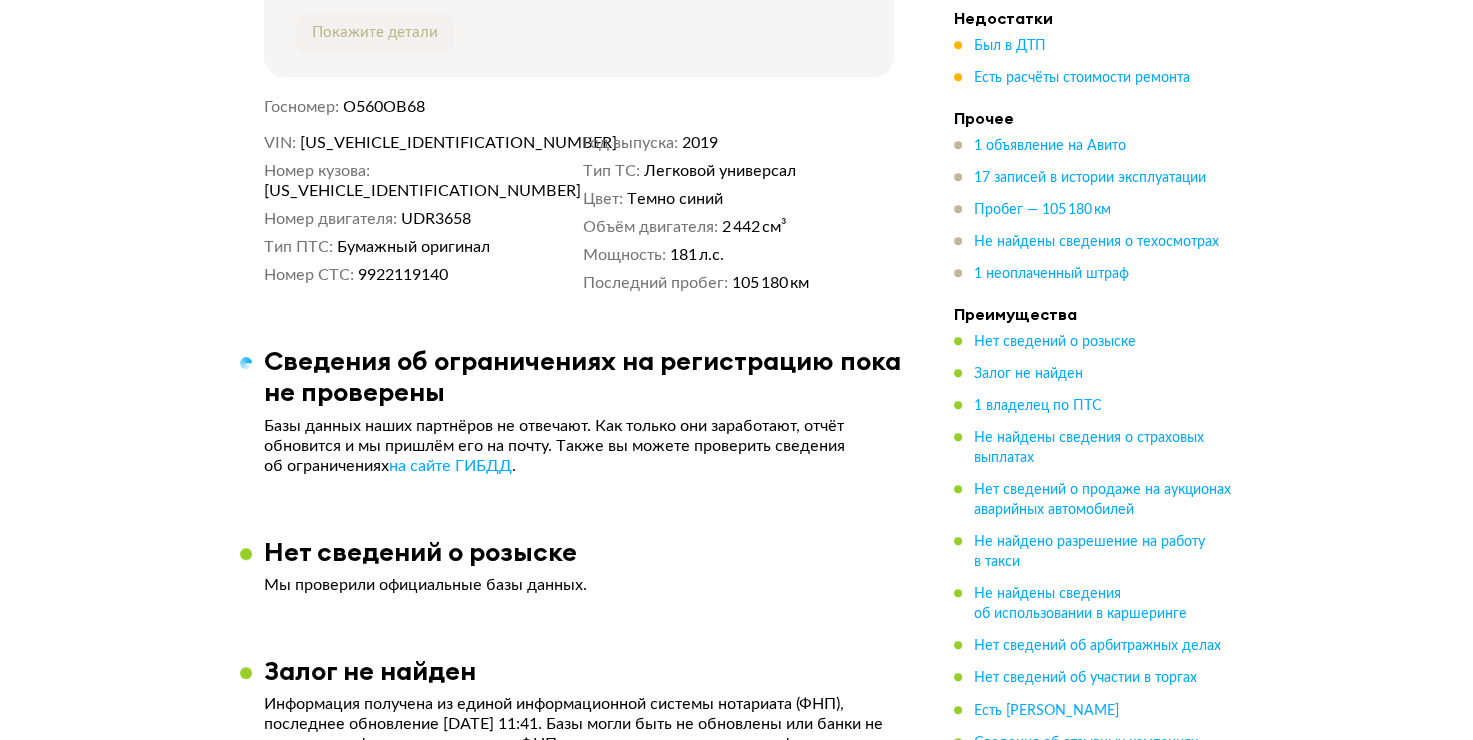 click on "181 л.с." at bounding box center [697, 255] 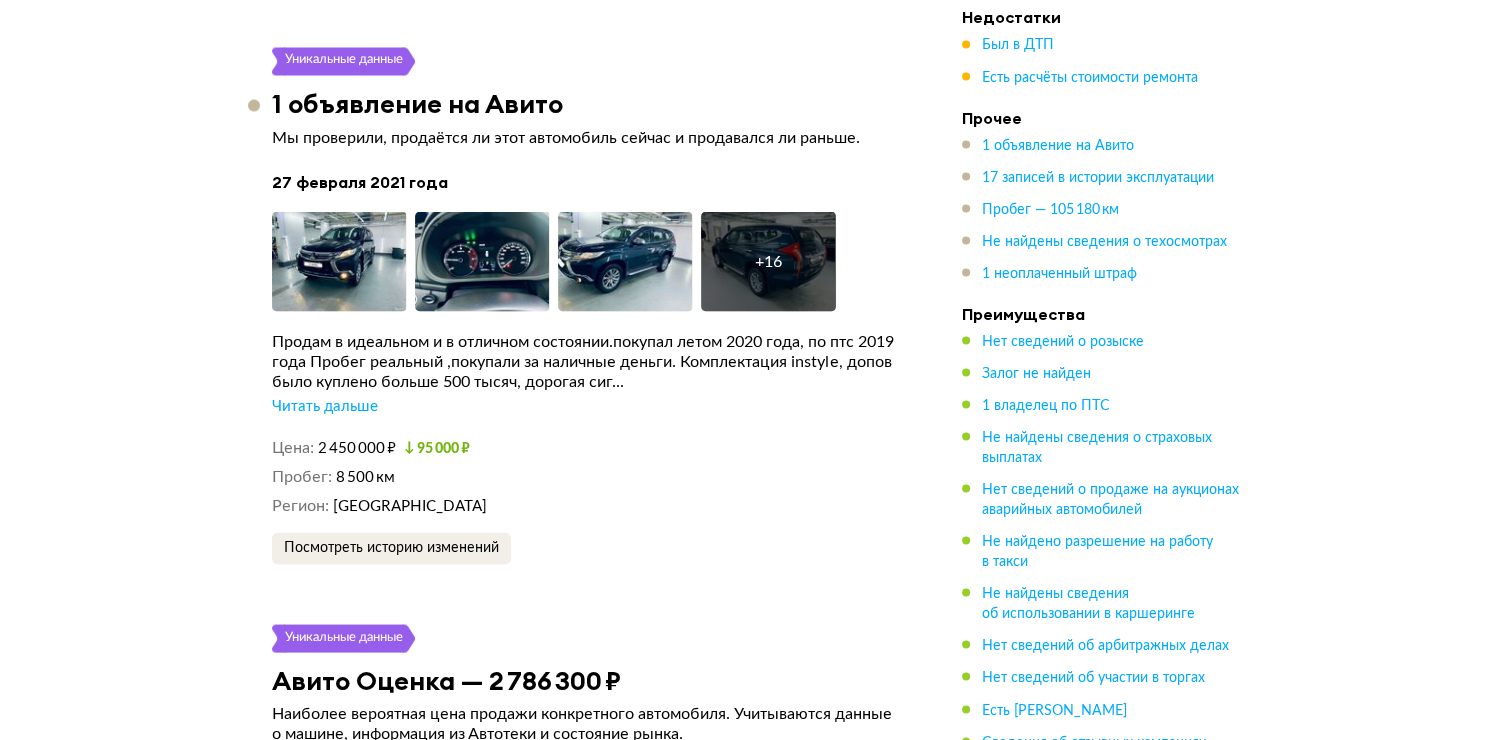 scroll, scrollTop: 3400, scrollLeft: 0, axis: vertical 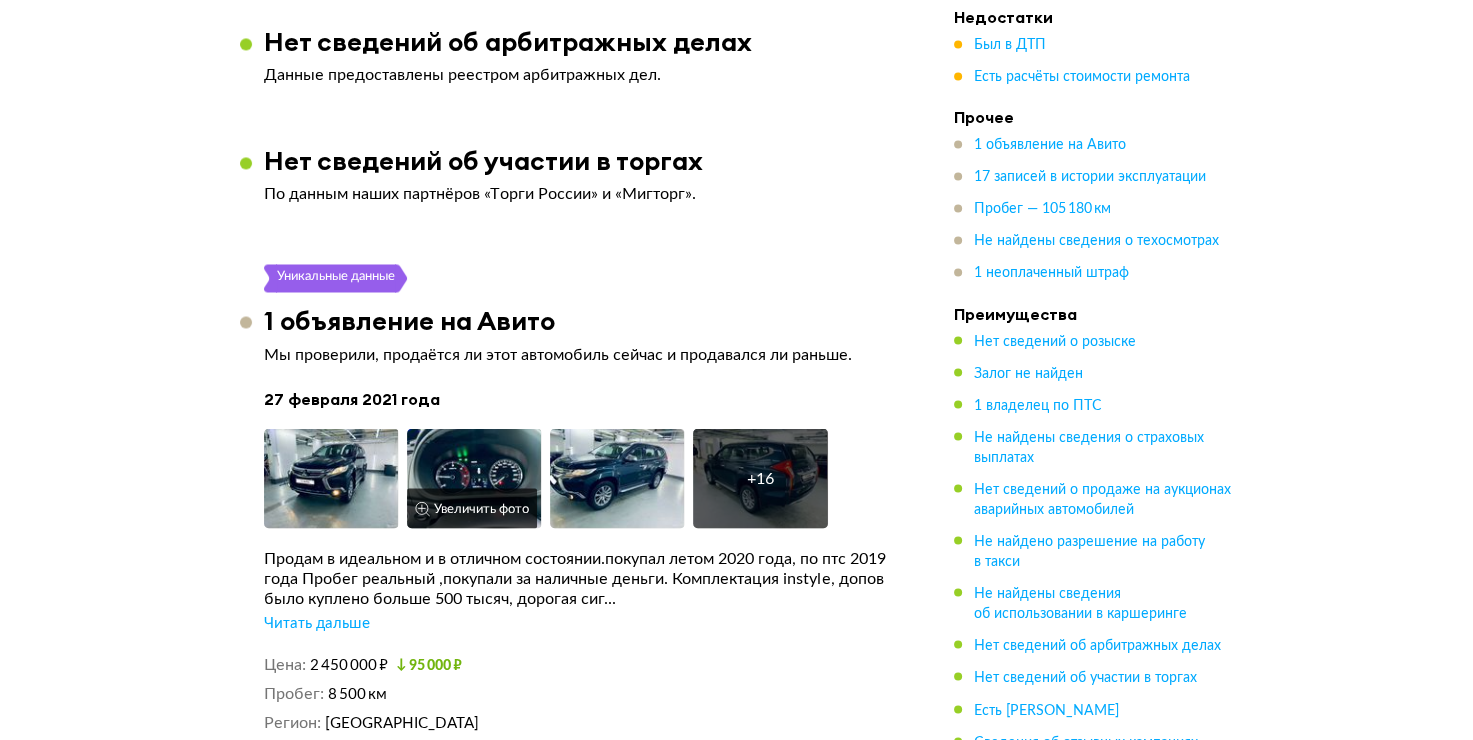 click at bounding box center [474, 478] 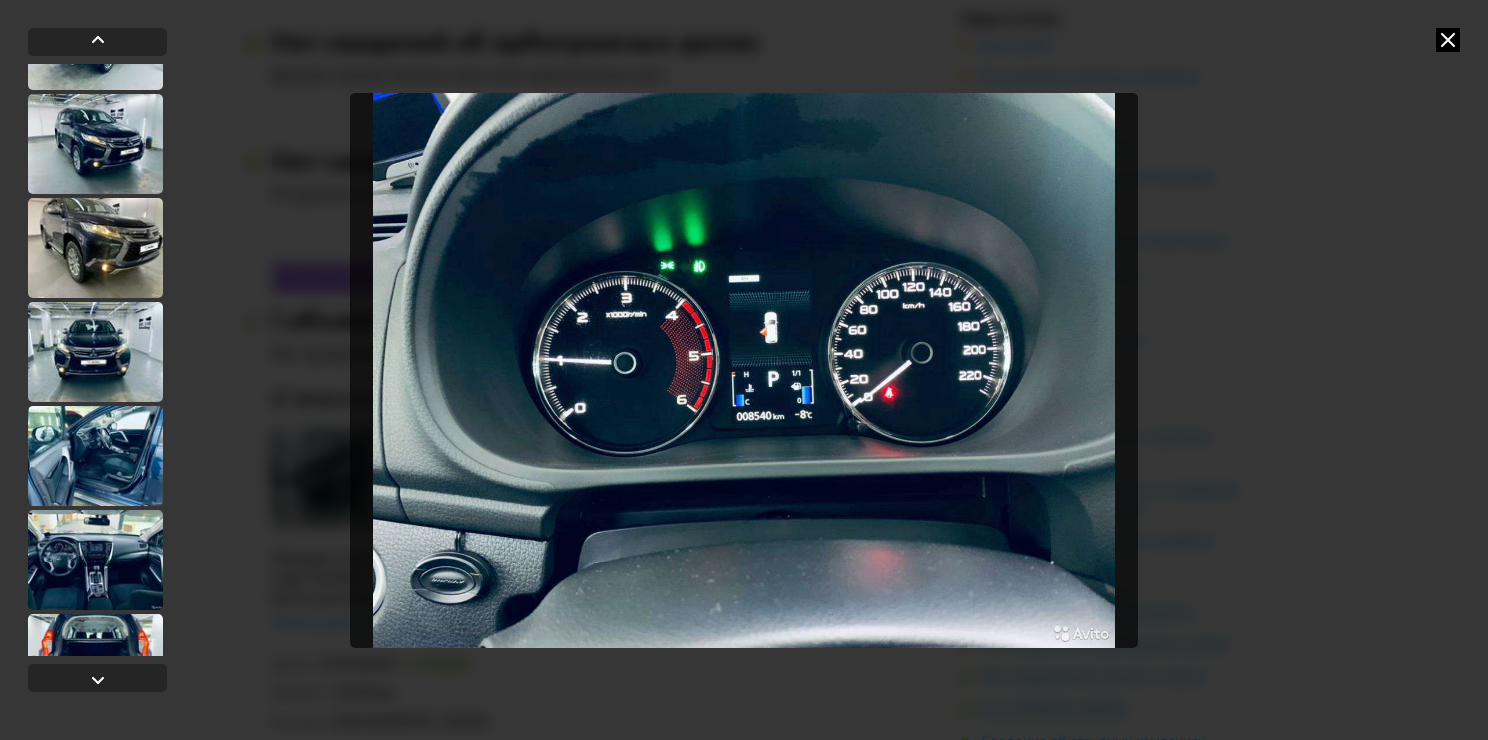 scroll, scrollTop: 1200, scrollLeft: 0, axis: vertical 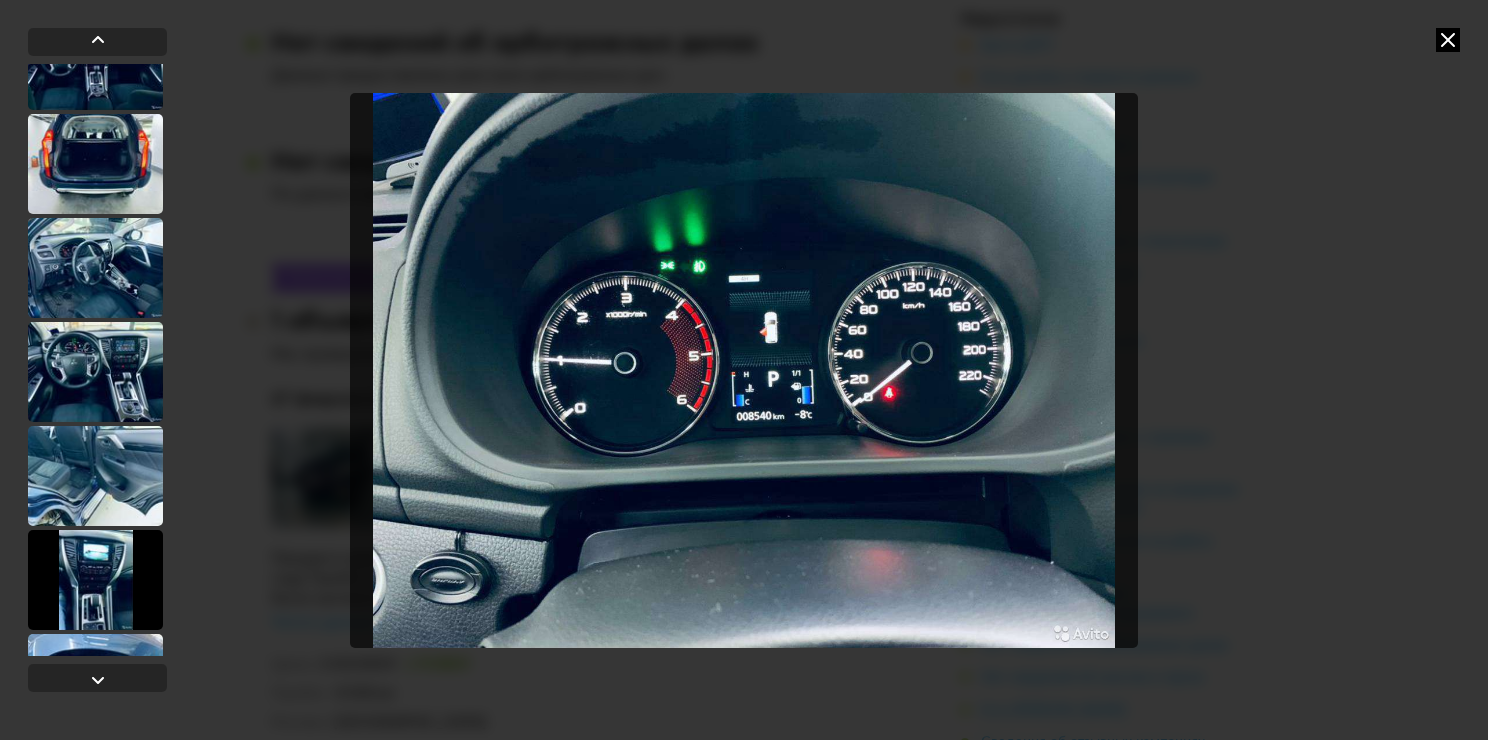 click at bounding box center [95, 268] 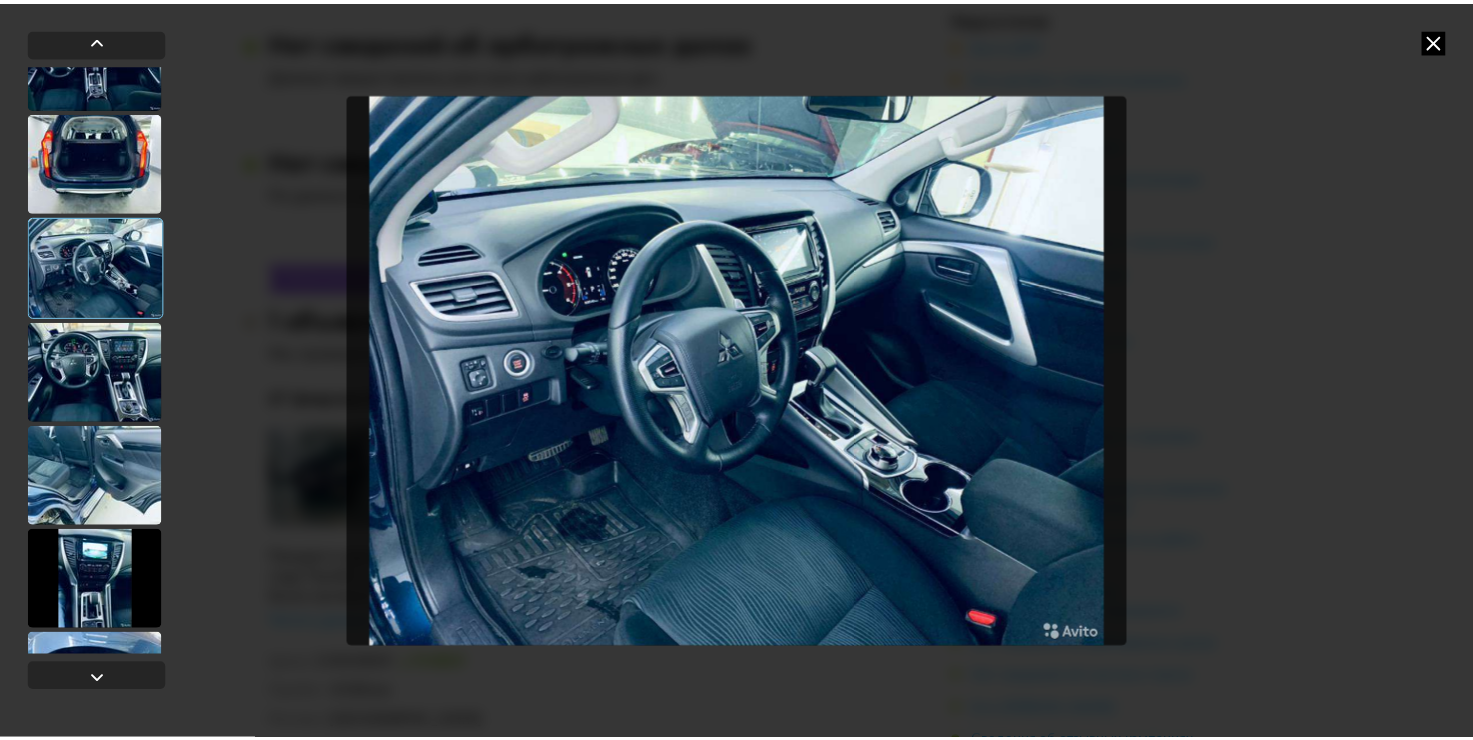 scroll, scrollTop: 1198, scrollLeft: 0, axis: vertical 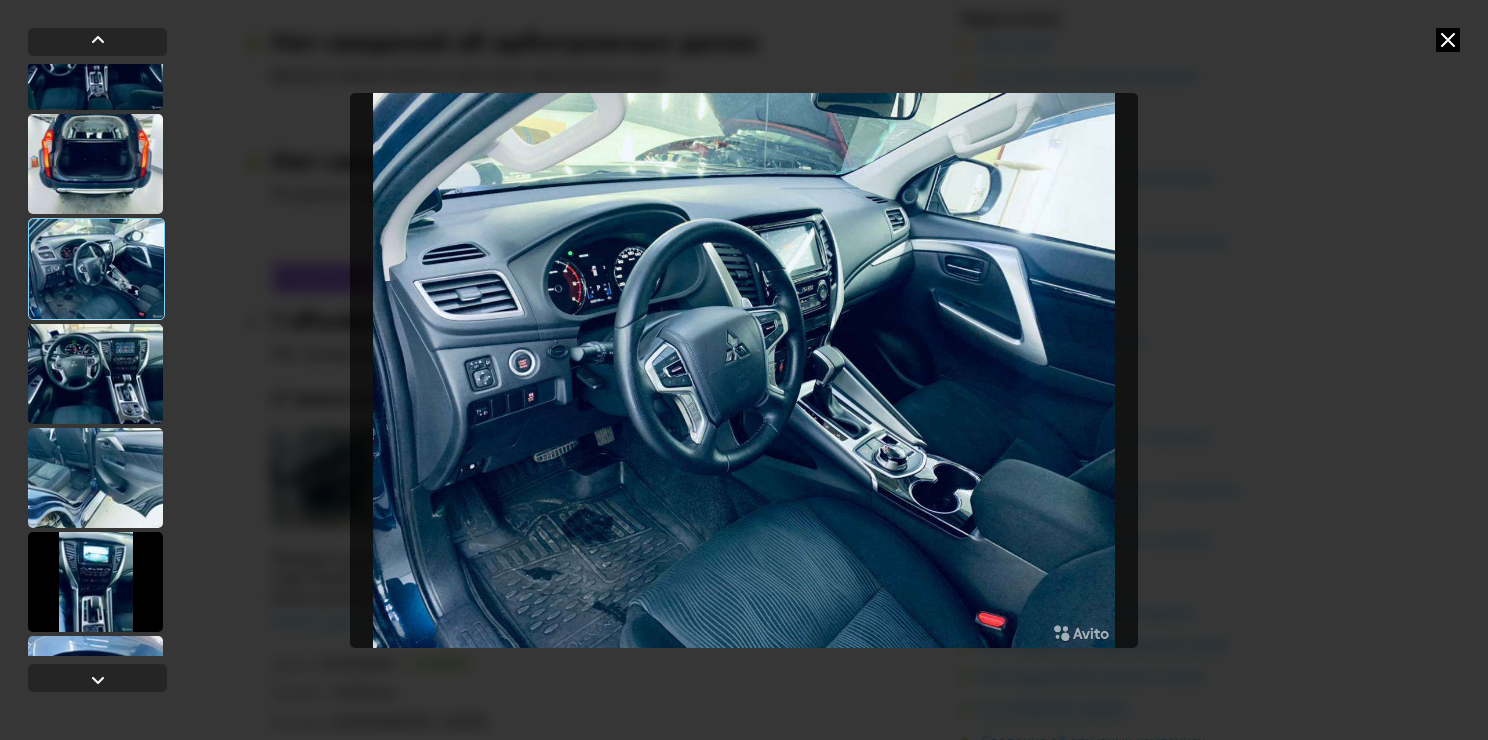 click at bounding box center (744, 370) 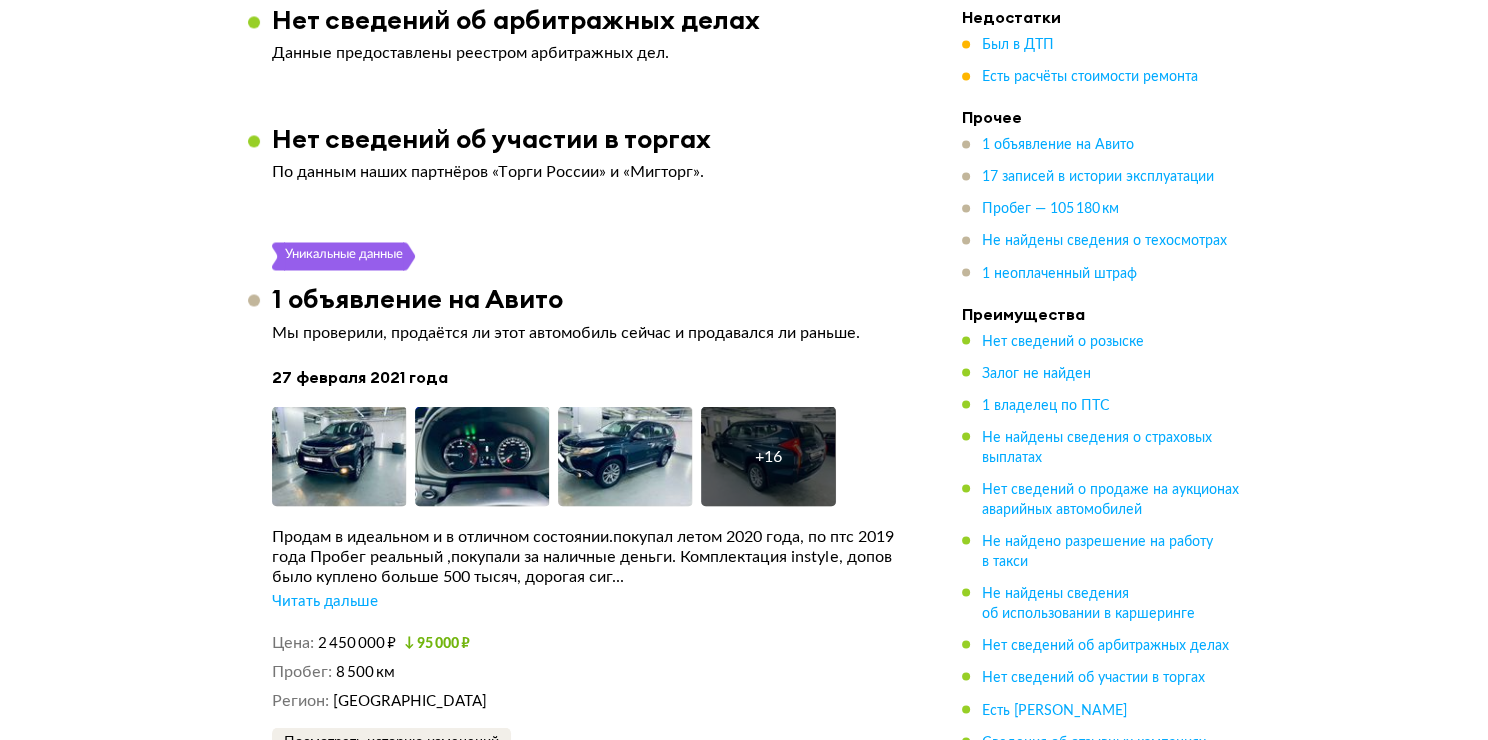 scroll, scrollTop: 3500, scrollLeft: 0, axis: vertical 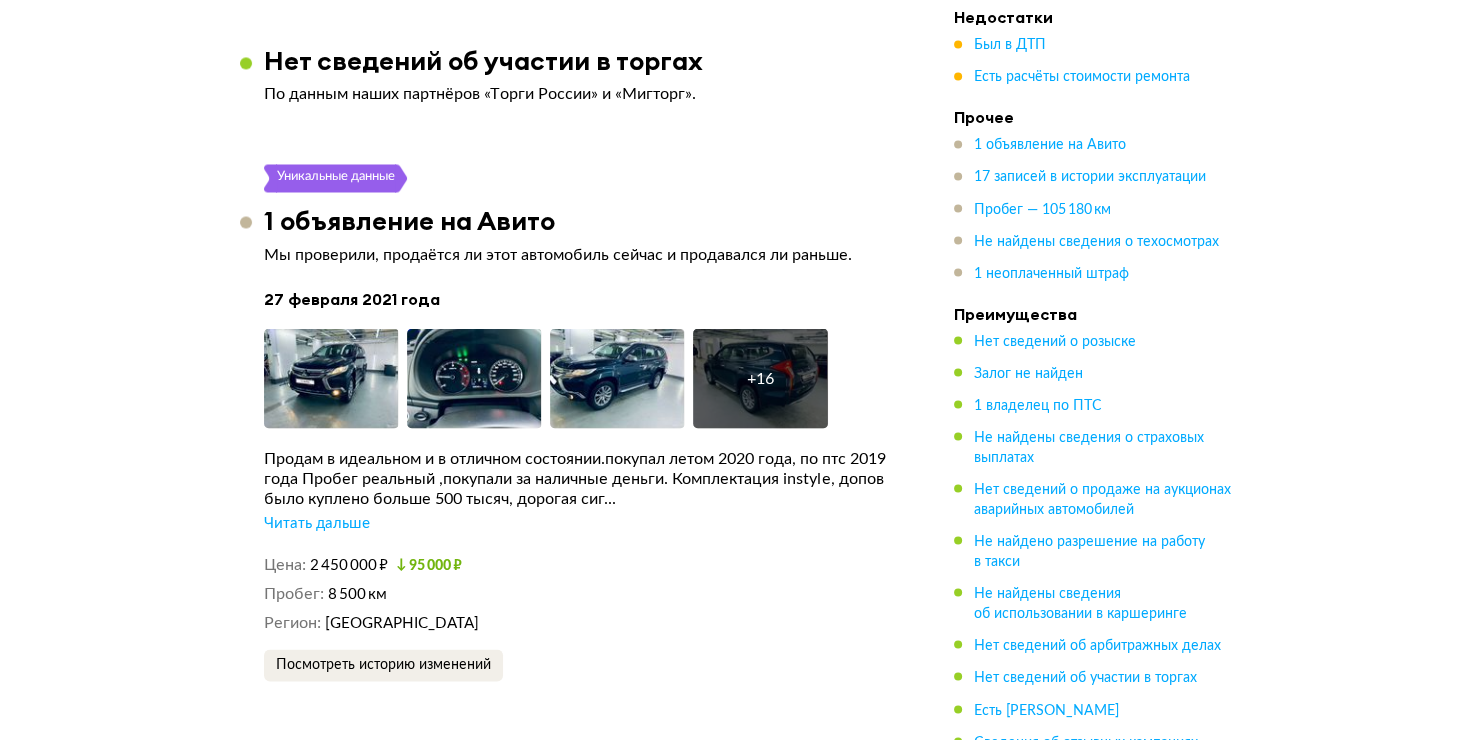 click on "[DATE] Увеличить фото Увеличить фото Увеличить фото + 16 Увеличить фото [PERSON_NAME] в идеальном и в отличном состоянии.покупал летом 2020 года, по птс 2019 года Пробег реальный ,покупали за наличные деньги. Комплектация instyle, допов было куплено больше 500 тысяч, дорогая сиг... Читать дальше Цена 2 450 000 ₽ 95 000 ₽ Пробег 8 500 км Регион [GEOGRAPHIC_DATA] Посмотреть историю изменений" at bounding box center (579, 484) 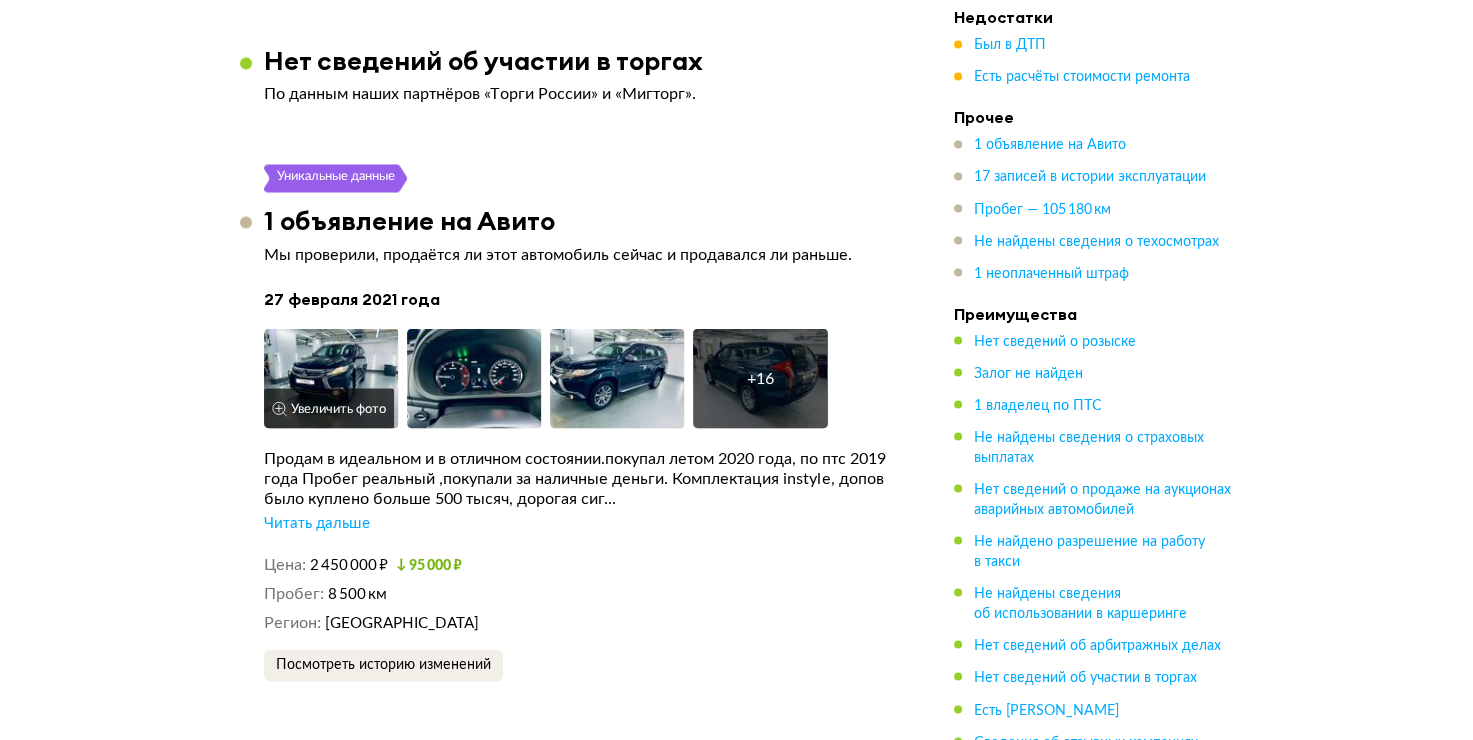 click at bounding box center [331, 378] 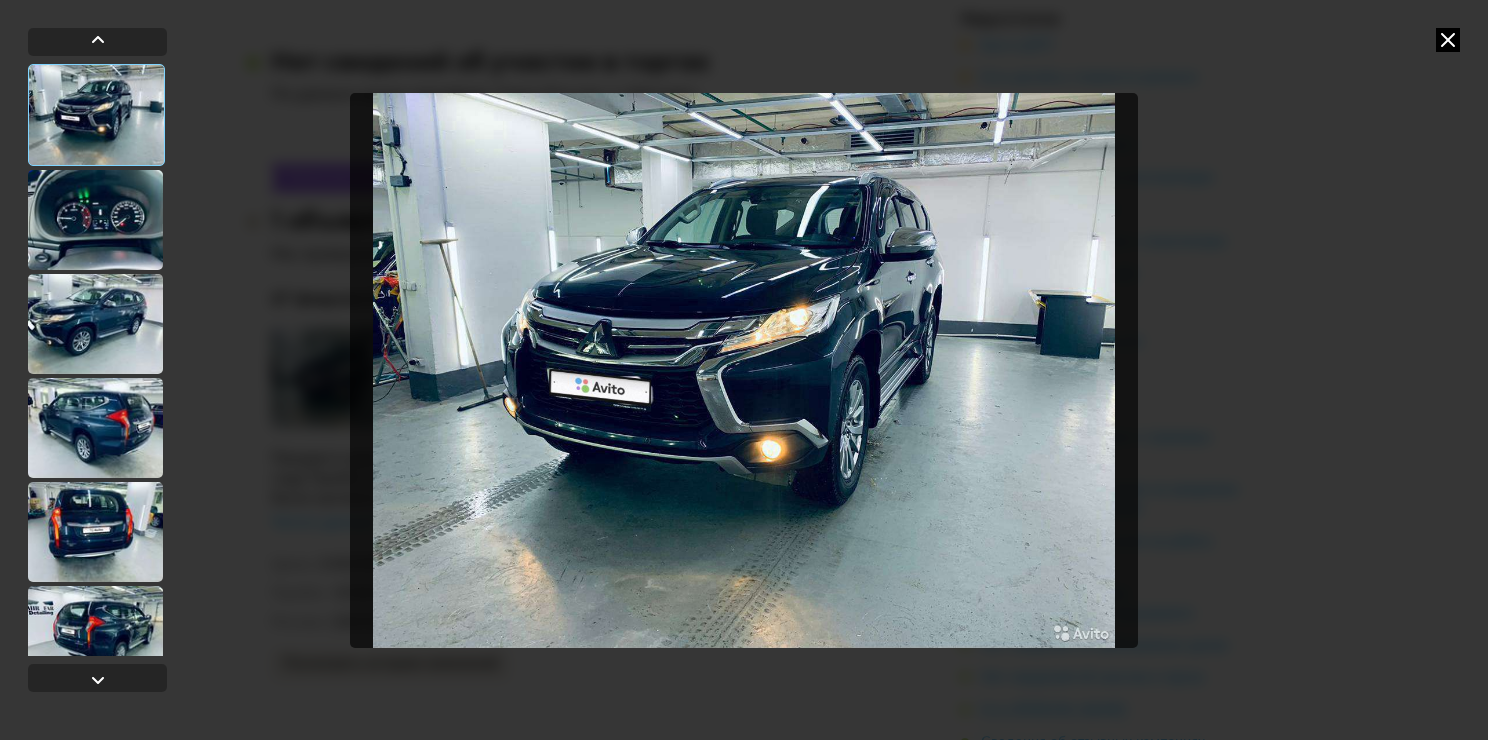 click at bounding box center (744, 370) 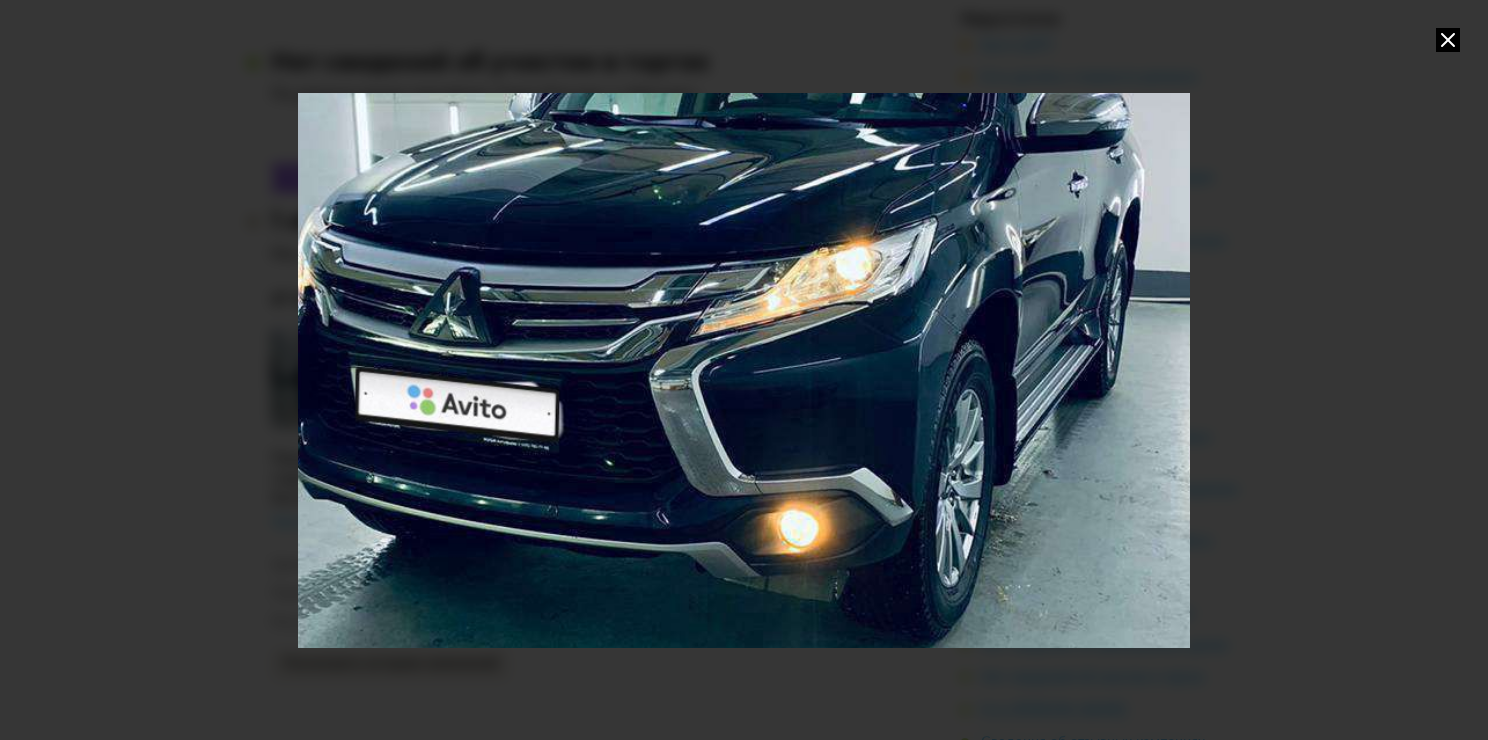 click at bounding box center [744, 370] 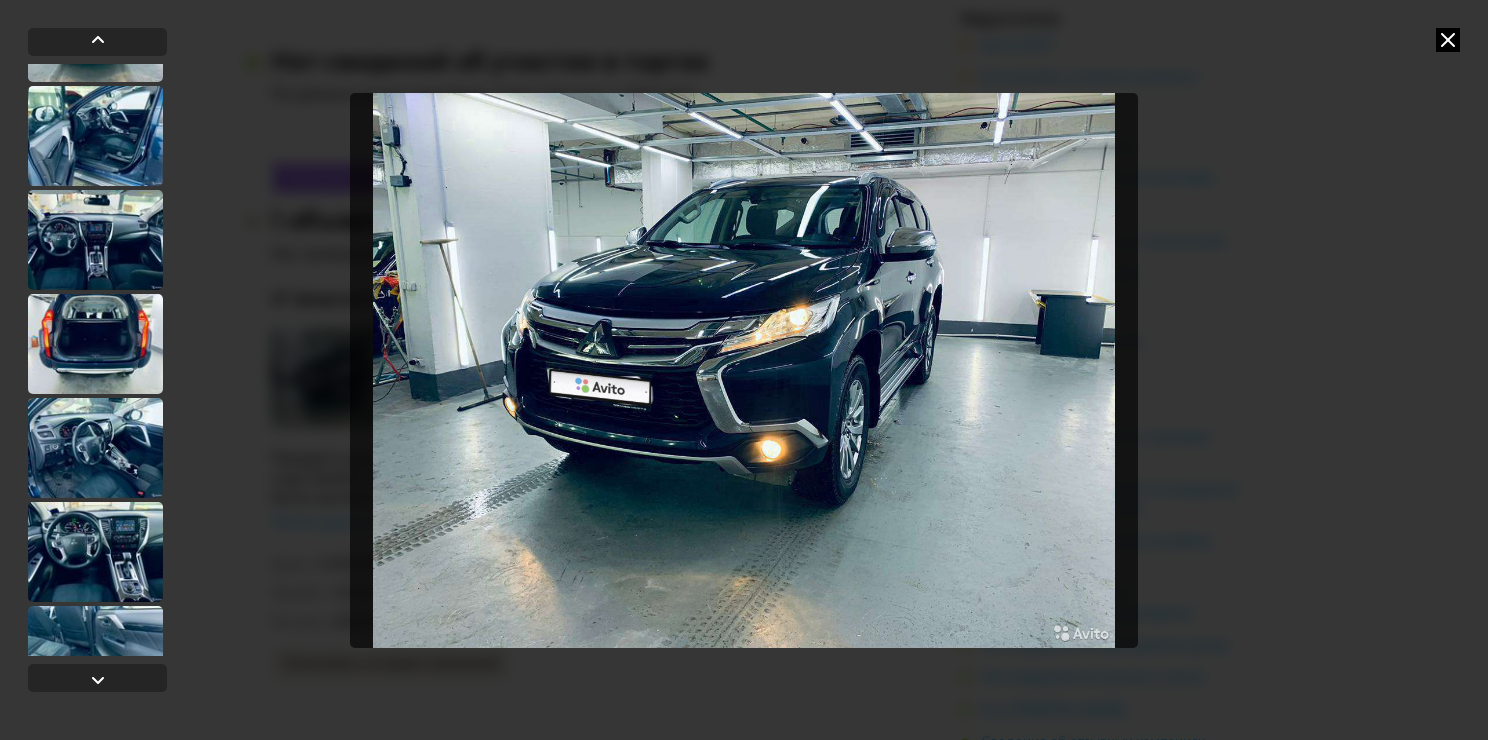 scroll, scrollTop: 1100, scrollLeft: 0, axis: vertical 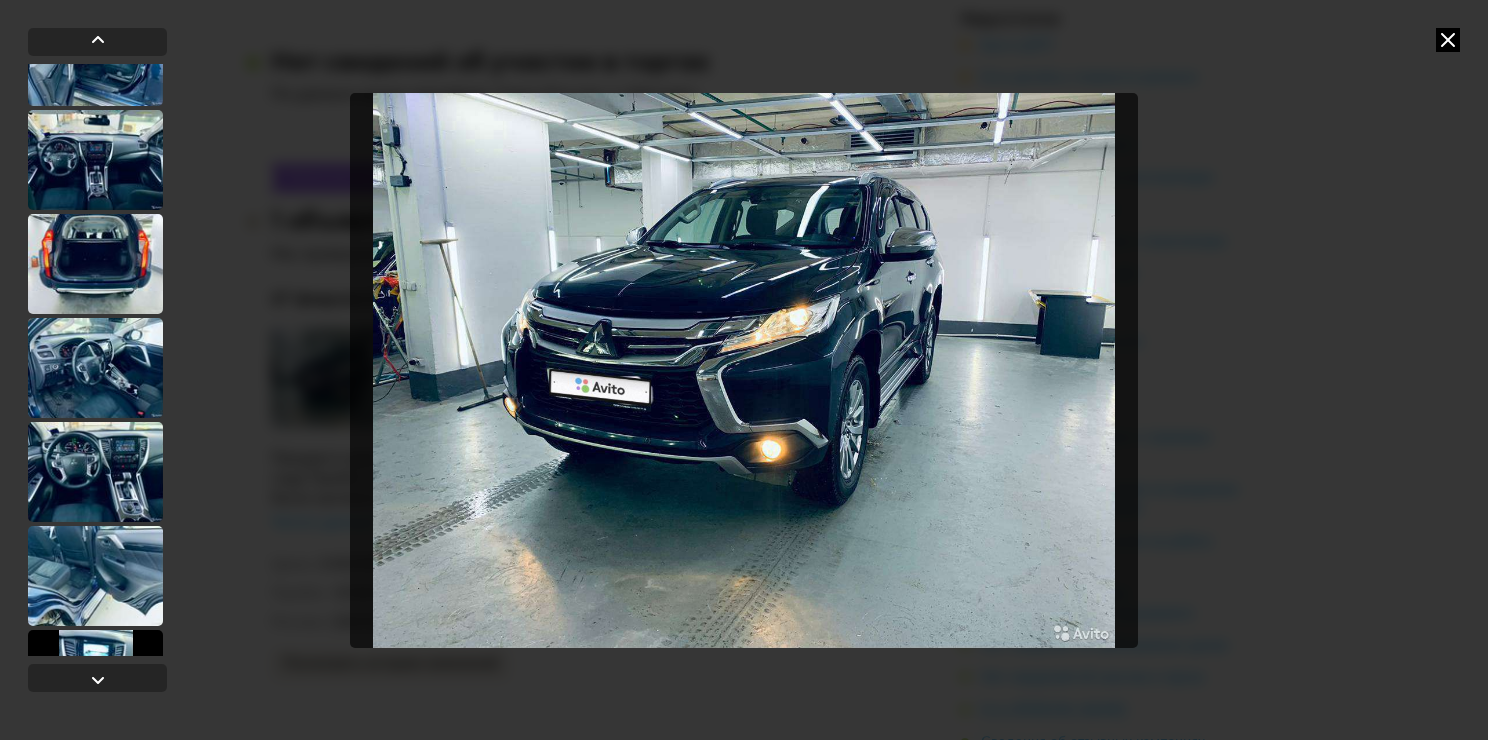click at bounding box center (95, 160) 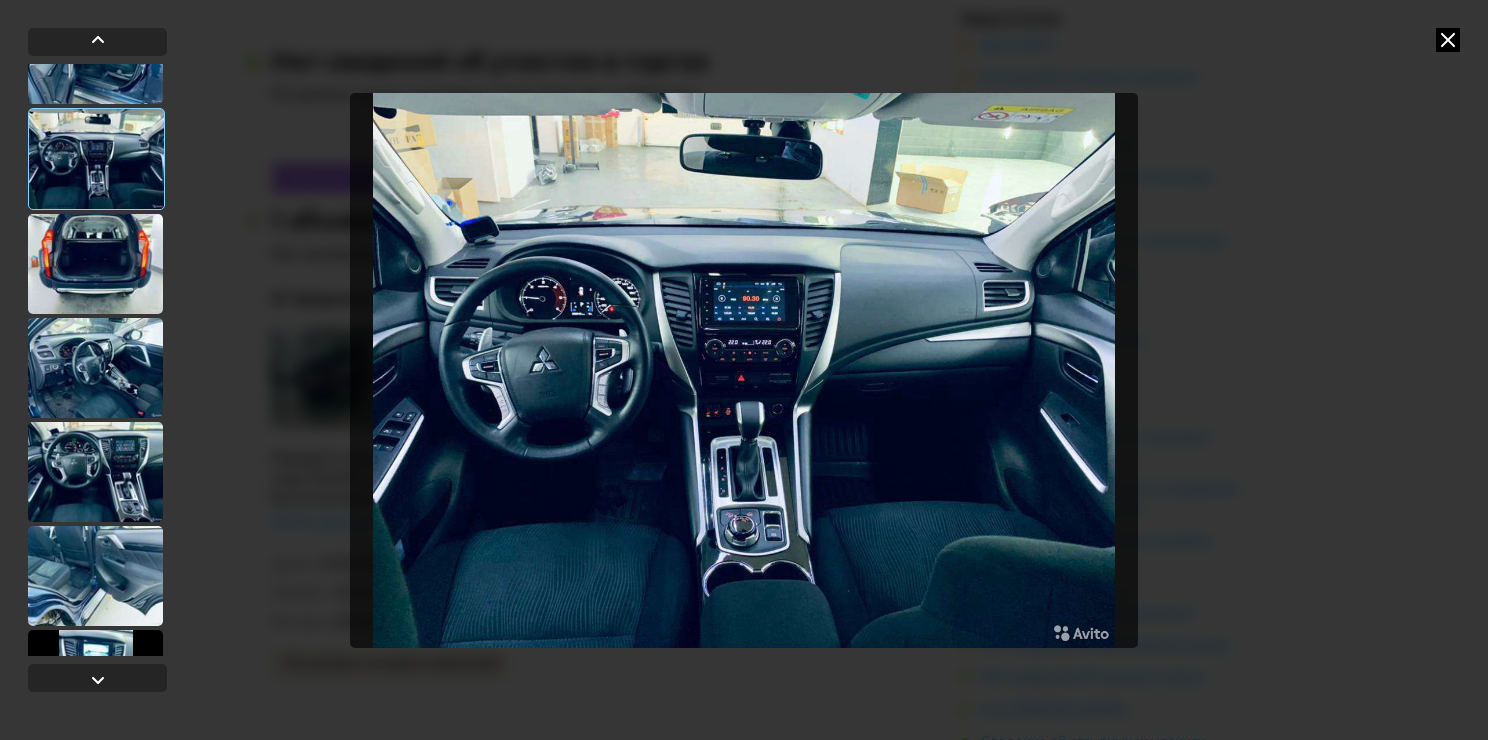 scroll, scrollTop: 1098, scrollLeft: 0, axis: vertical 